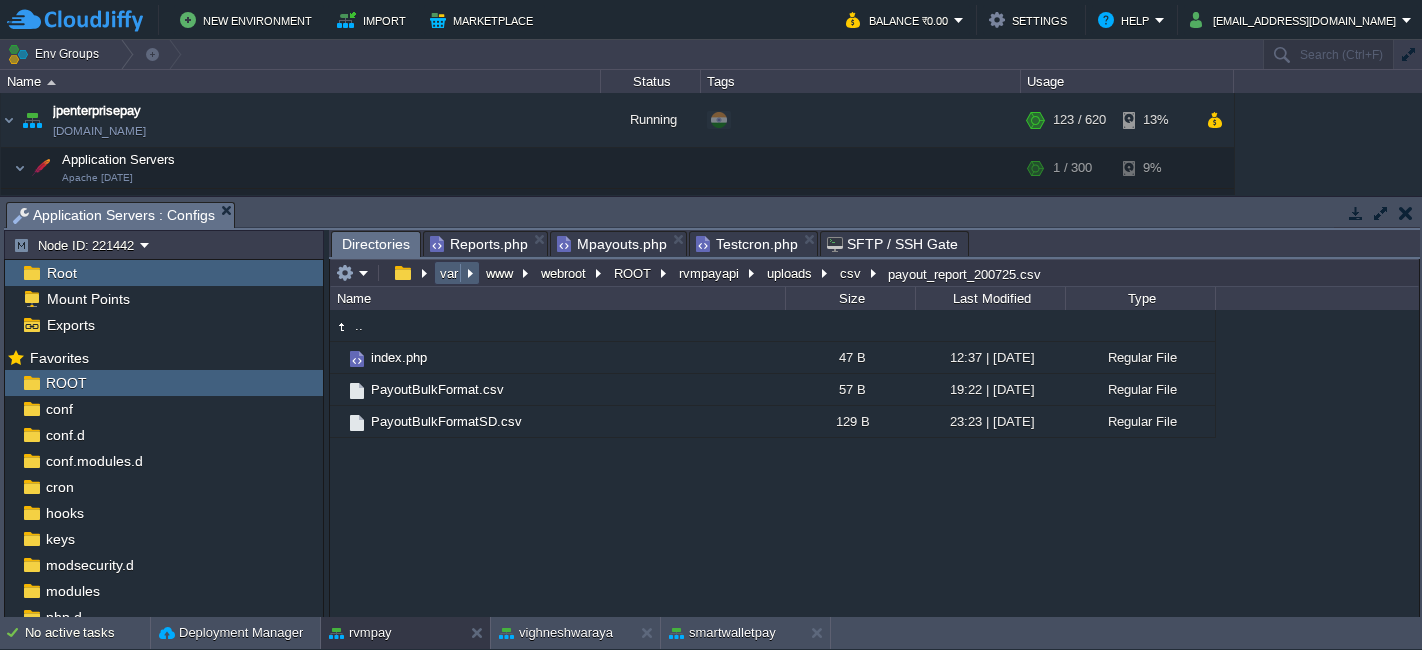 scroll, scrollTop: 0, scrollLeft: 0, axis: both 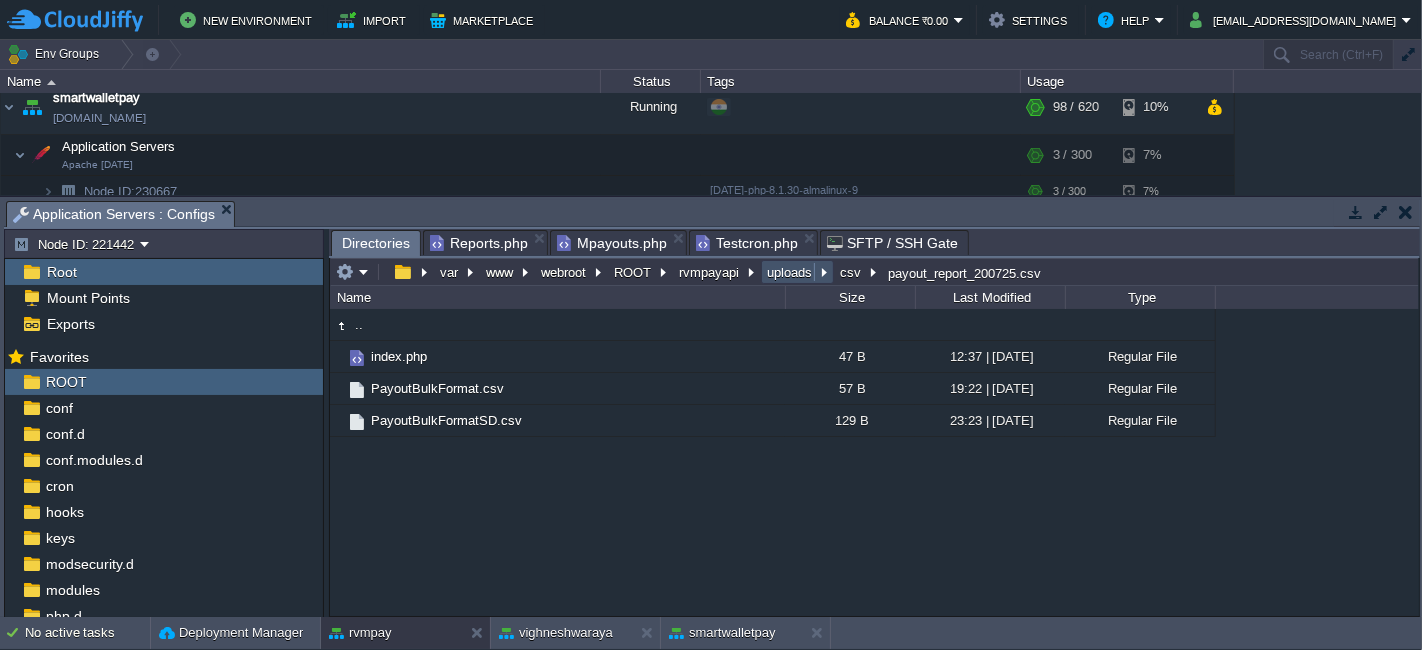 click on "uploads" at bounding box center [790, 272] 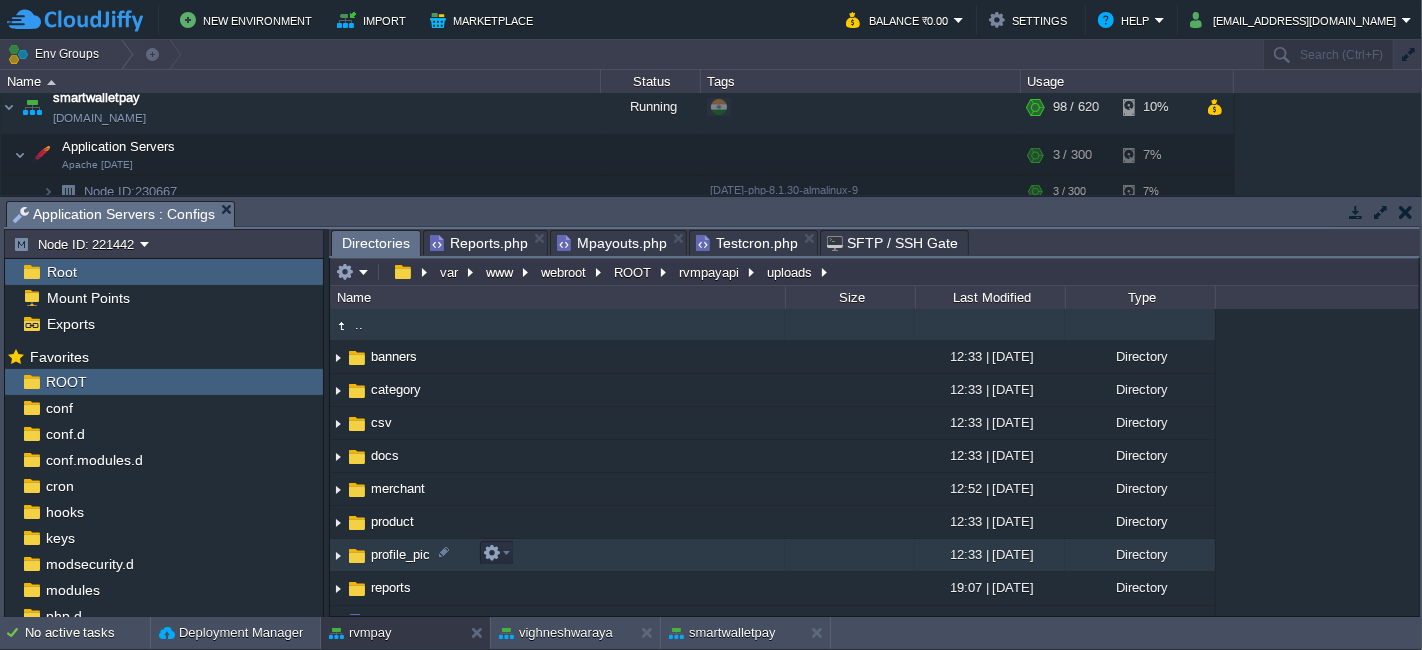 scroll, scrollTop: 50, scrollLeft: 0, axis: vertical 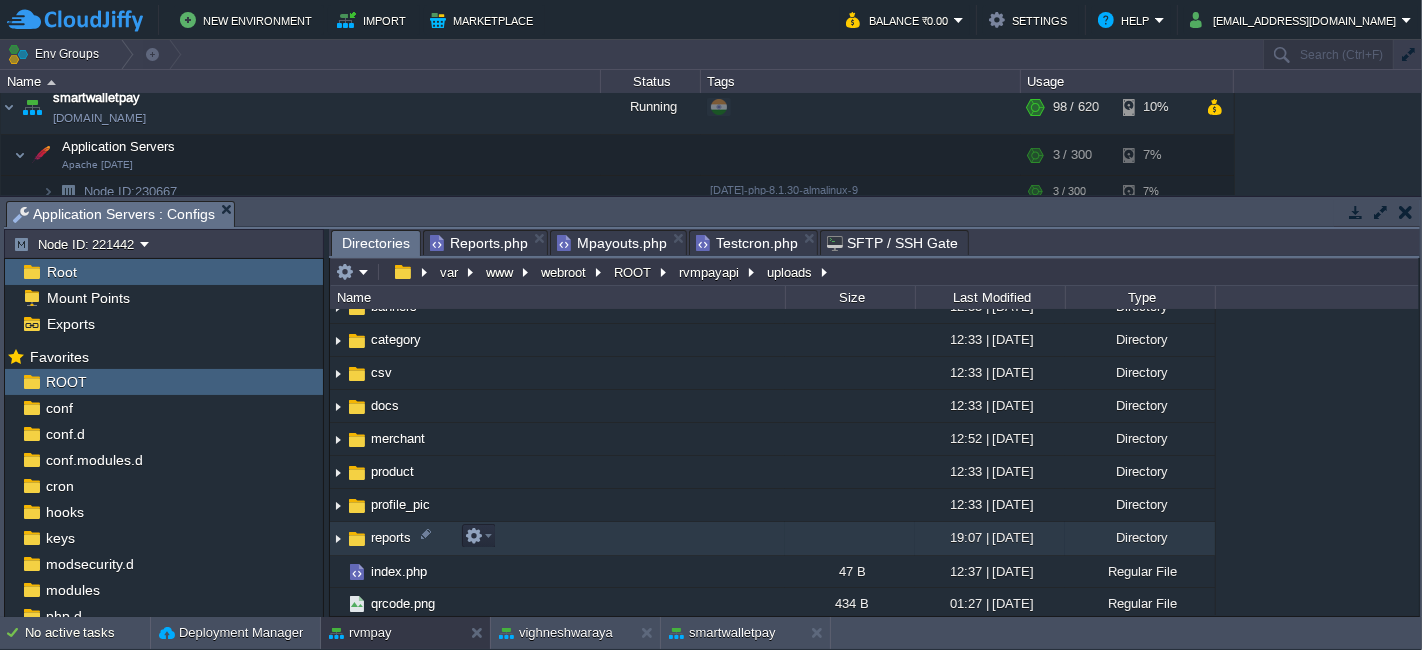 click on "reports" at bounding box center (557, 538) 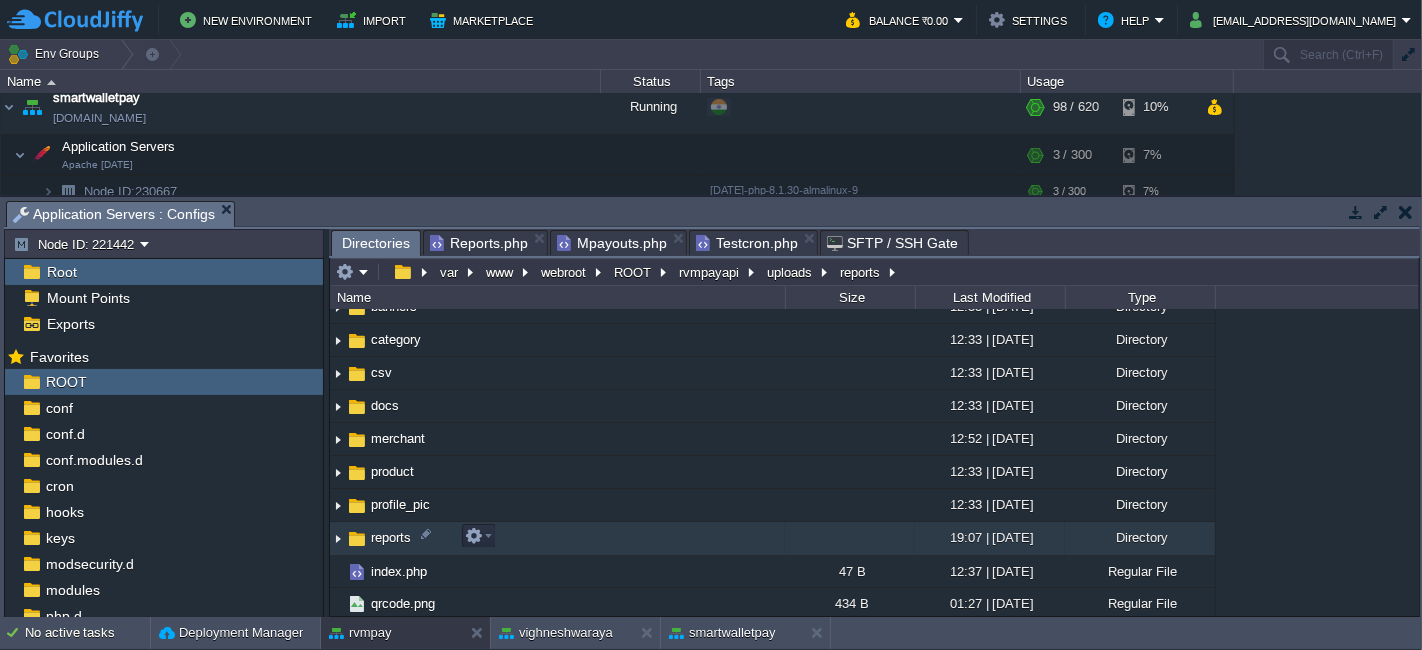 click on "reports" at bounding box center [557, 538] 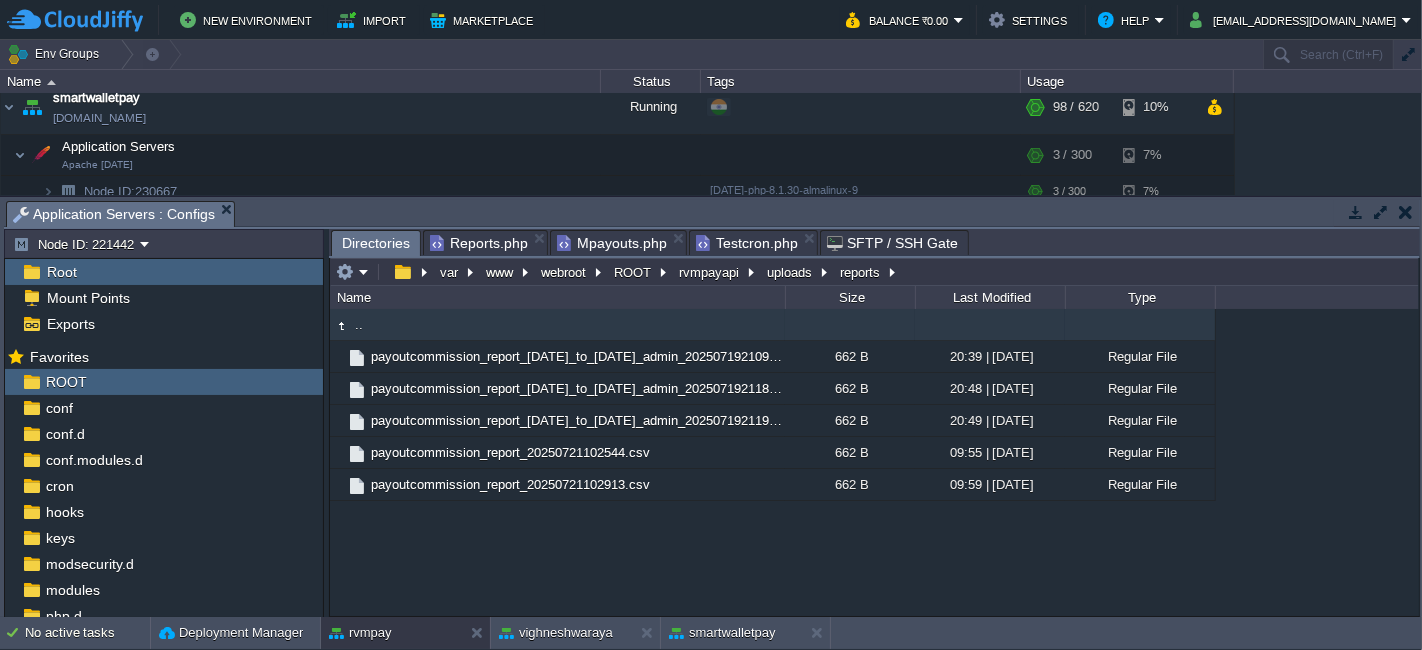 scroll, scrollTop: 0, scrollLeft: 0, axis: both 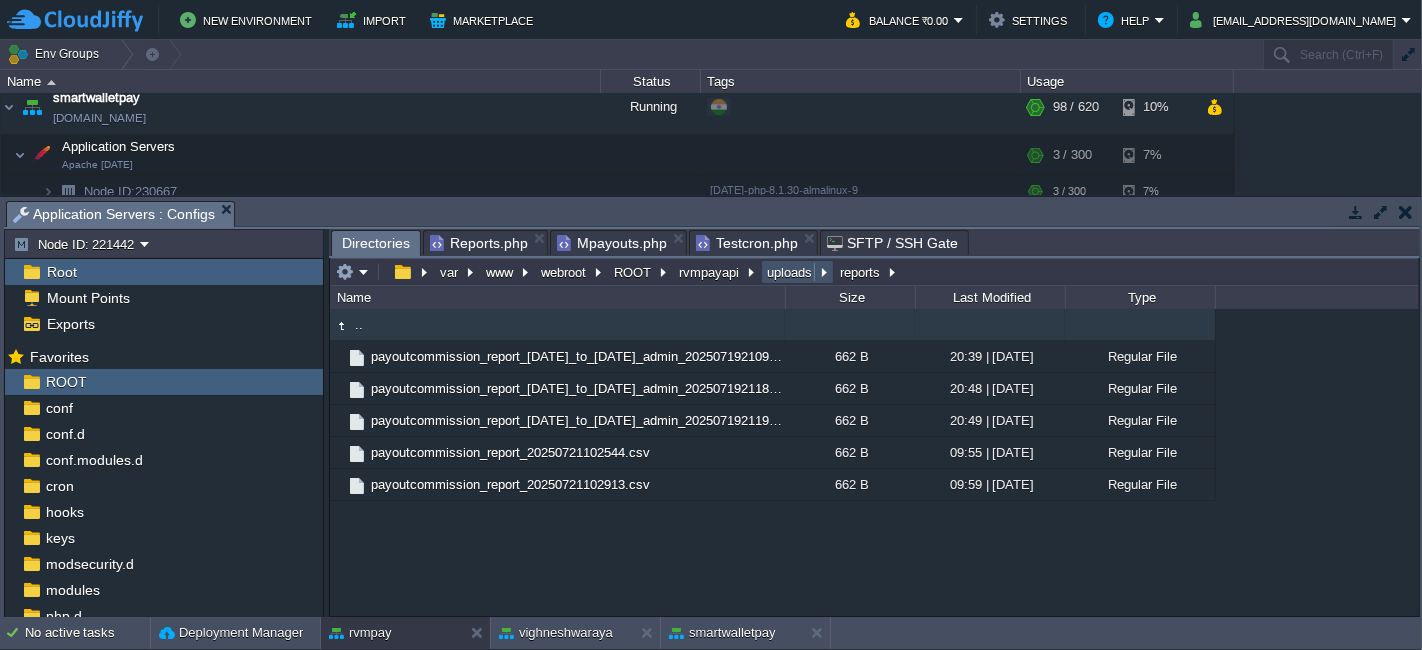 click on "uploads" at bounding box center [790, 272] 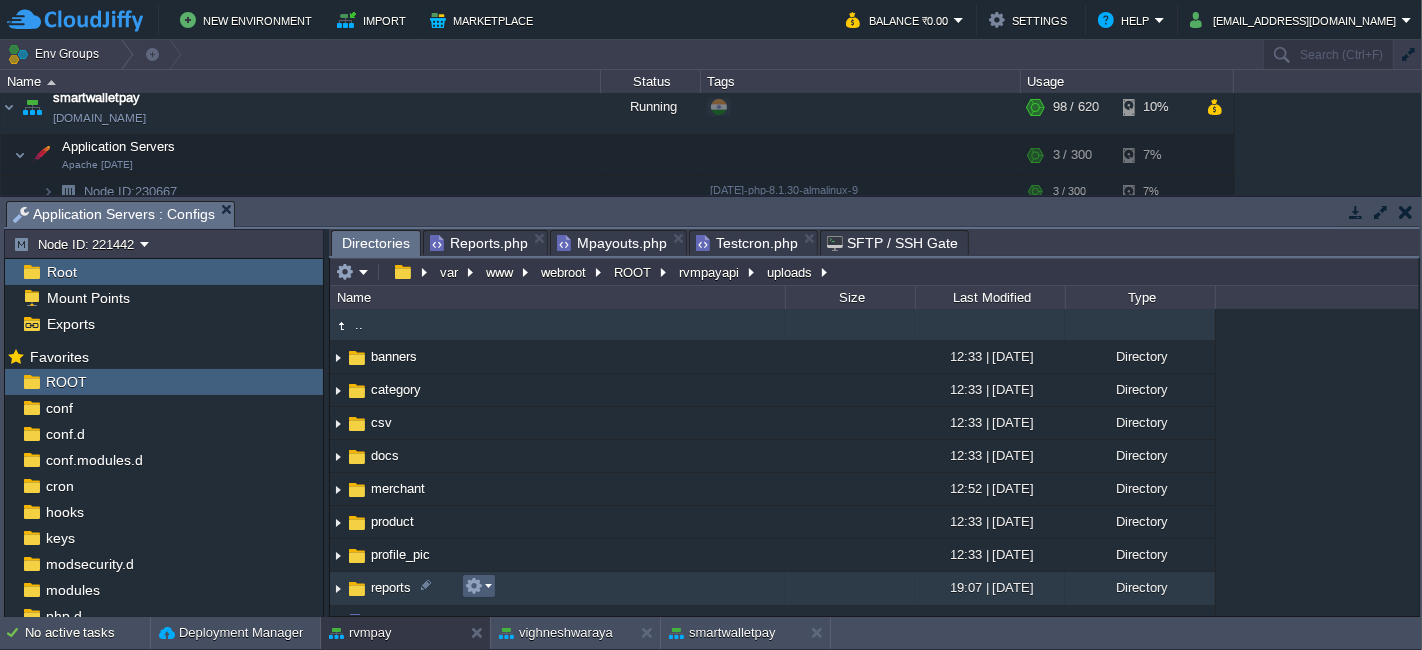 click at bounding box center [478, 586] 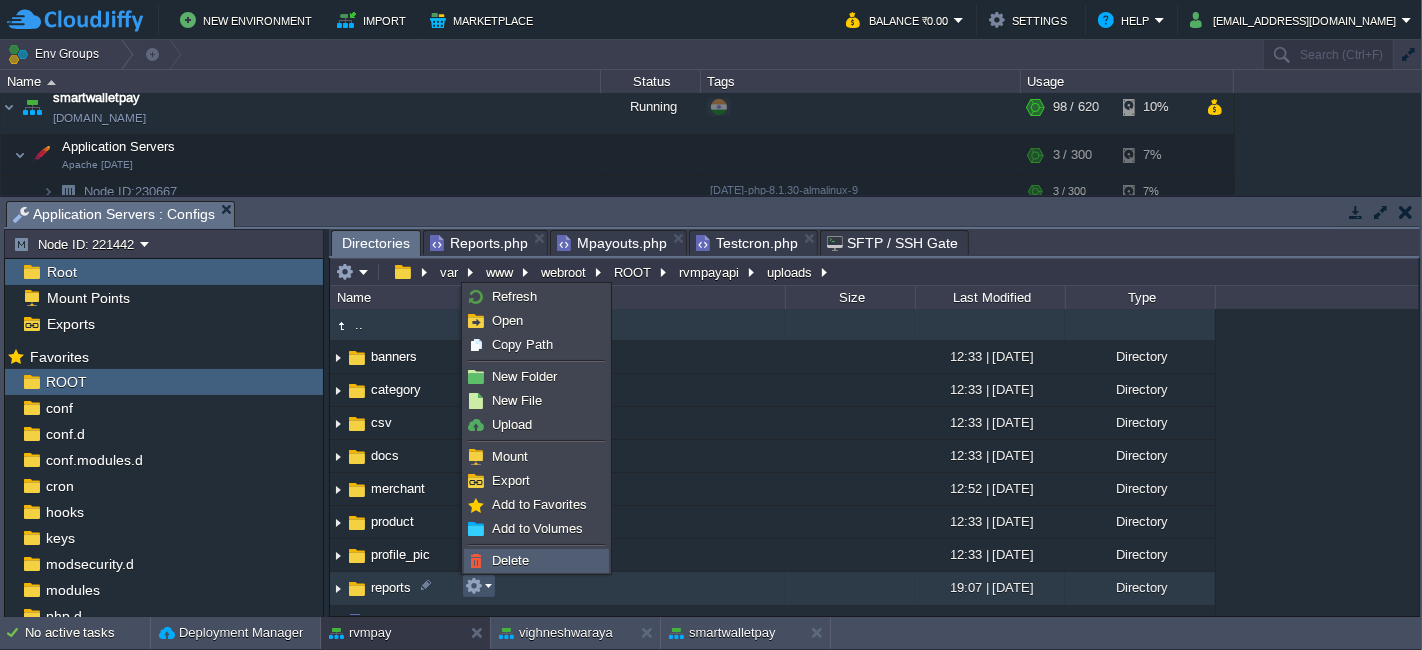 click on "Delete" at bounding box center [536, 561] 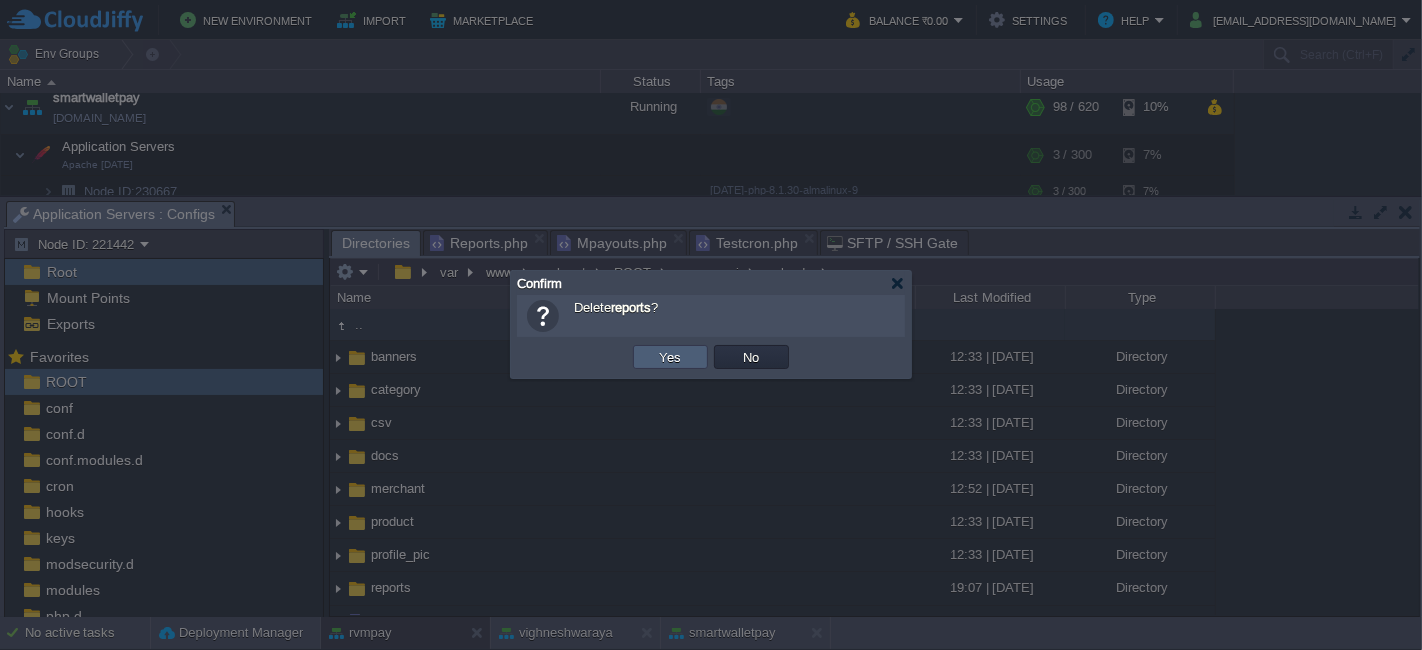 click on "Yes" at bounding box center [670, 357] 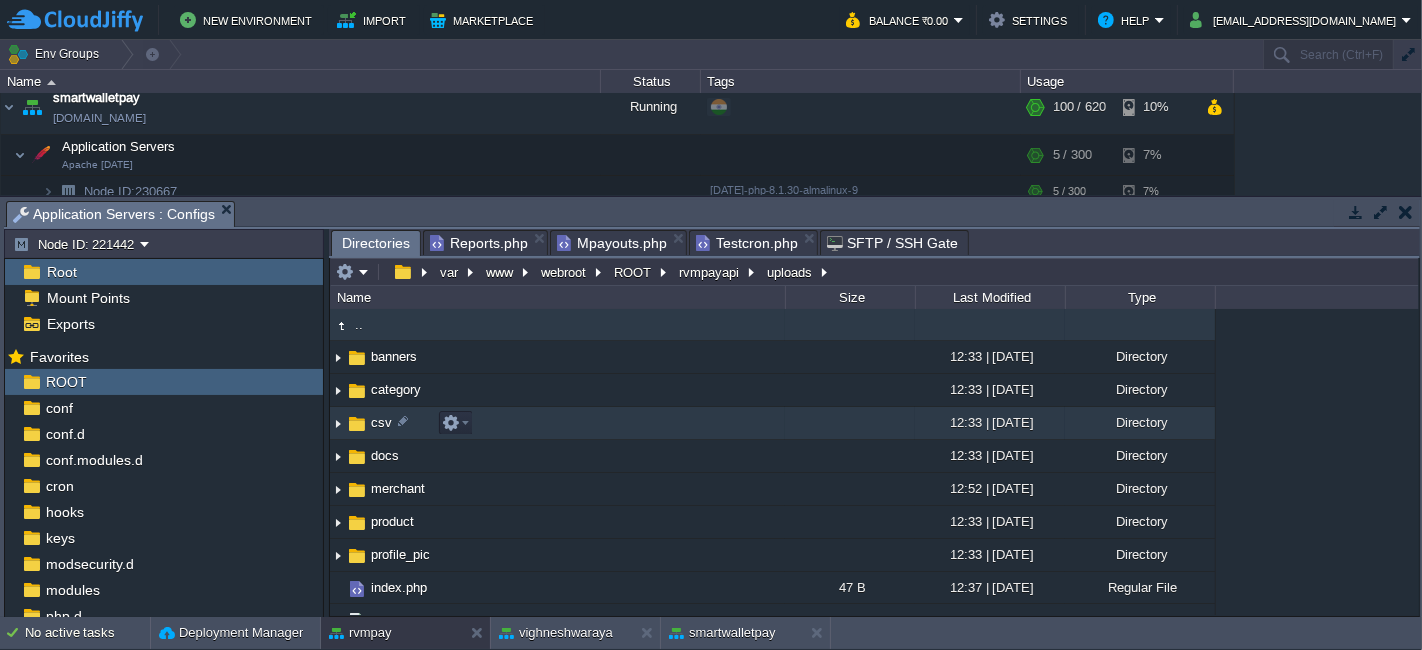click on "csv" at bounding box center (557, 423) 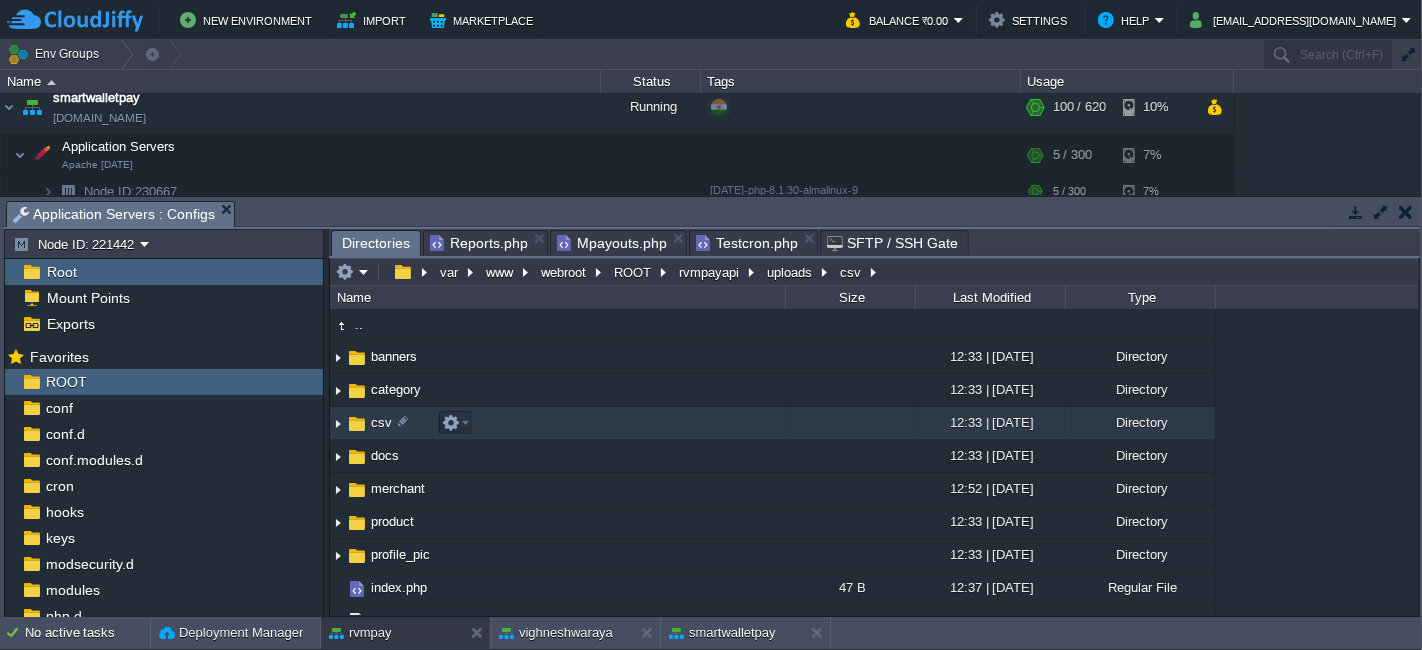 click on "csv" at bounding box center [557, 423] 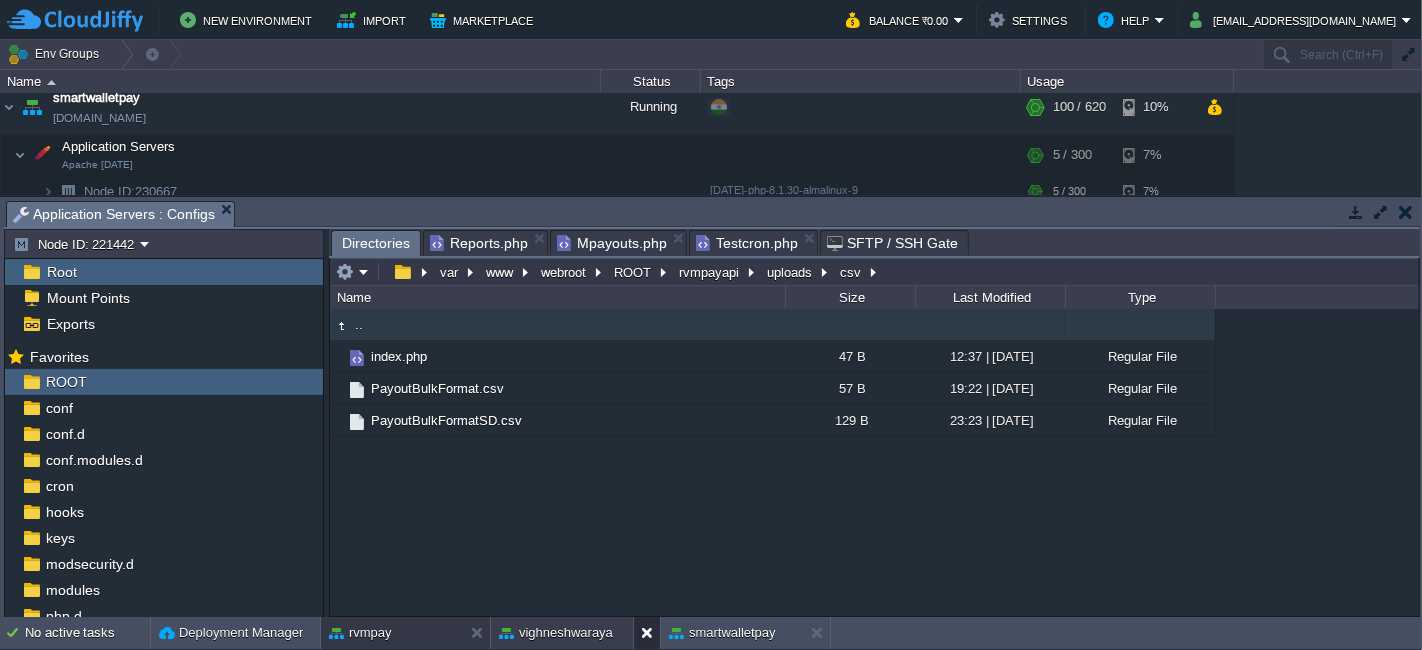 click at bounding box center (651, 633) 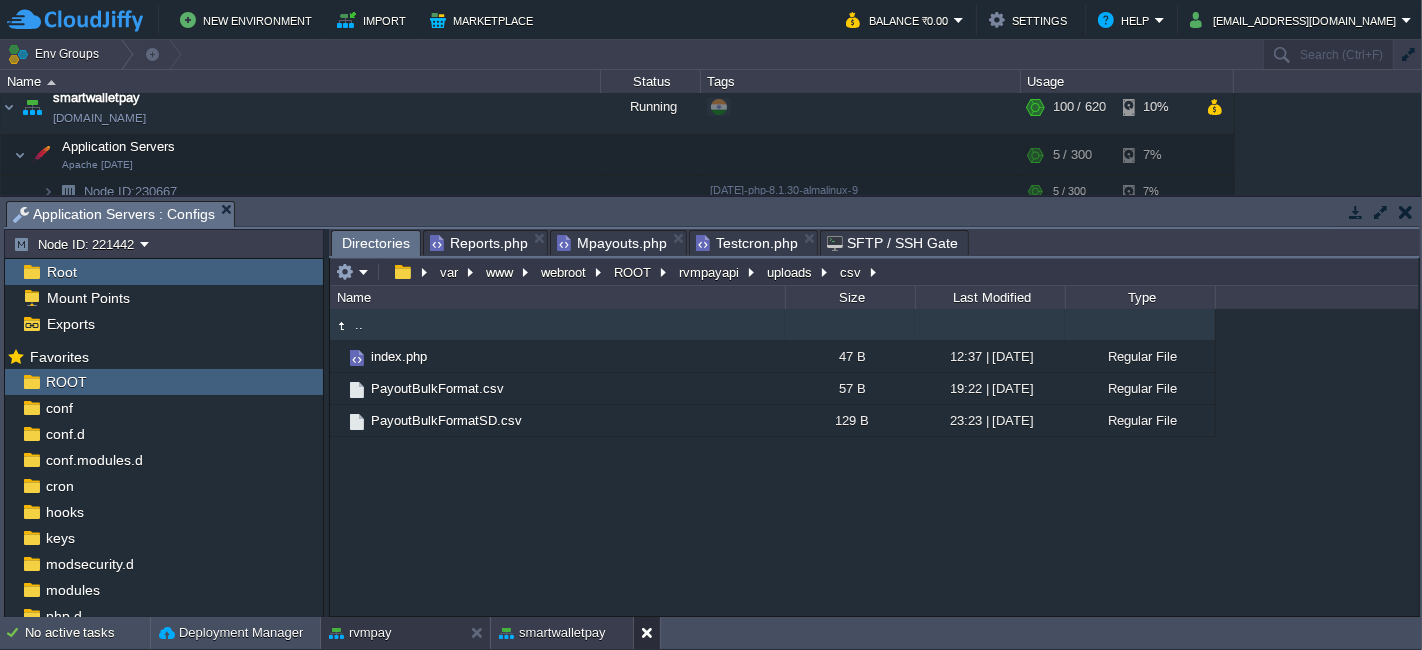click at bounding box center (651, 633) 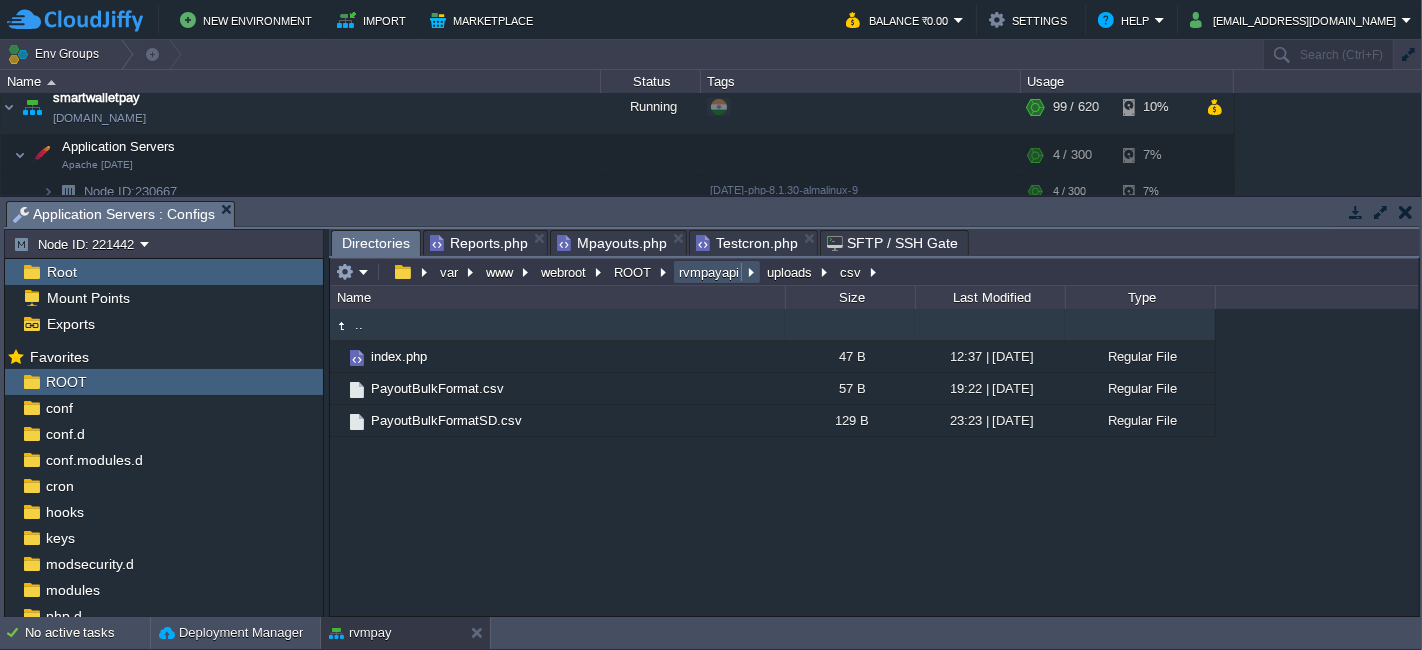 click on "rvmpayapi" at bounding box center [710, 272] 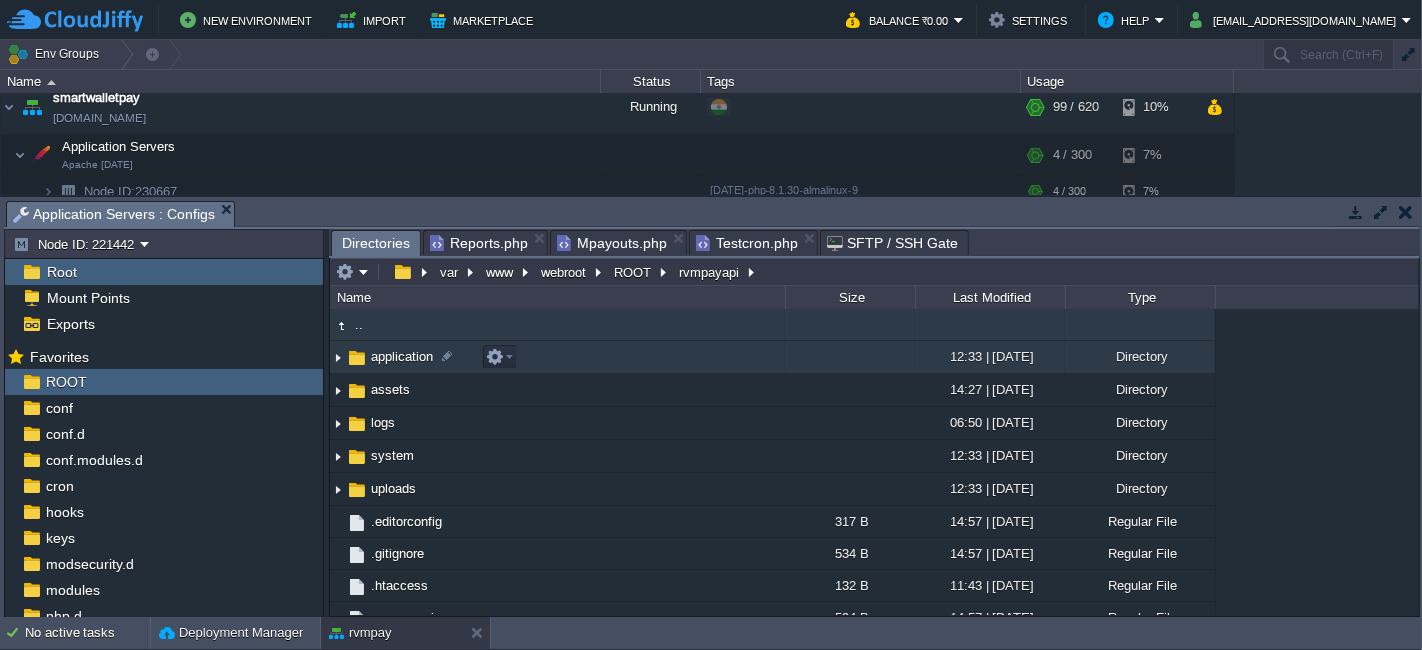 click on "application" at bounding box center [557, 357] 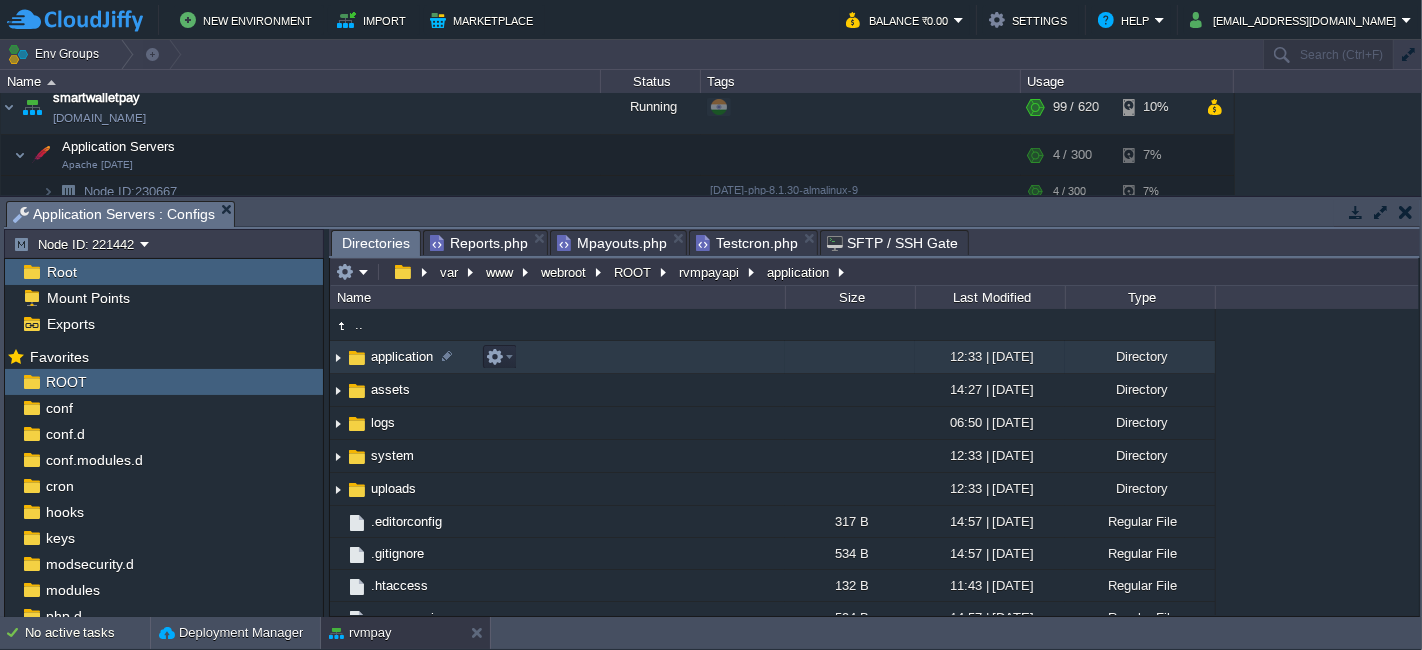 click on "application" at bounding box center (557, 357) 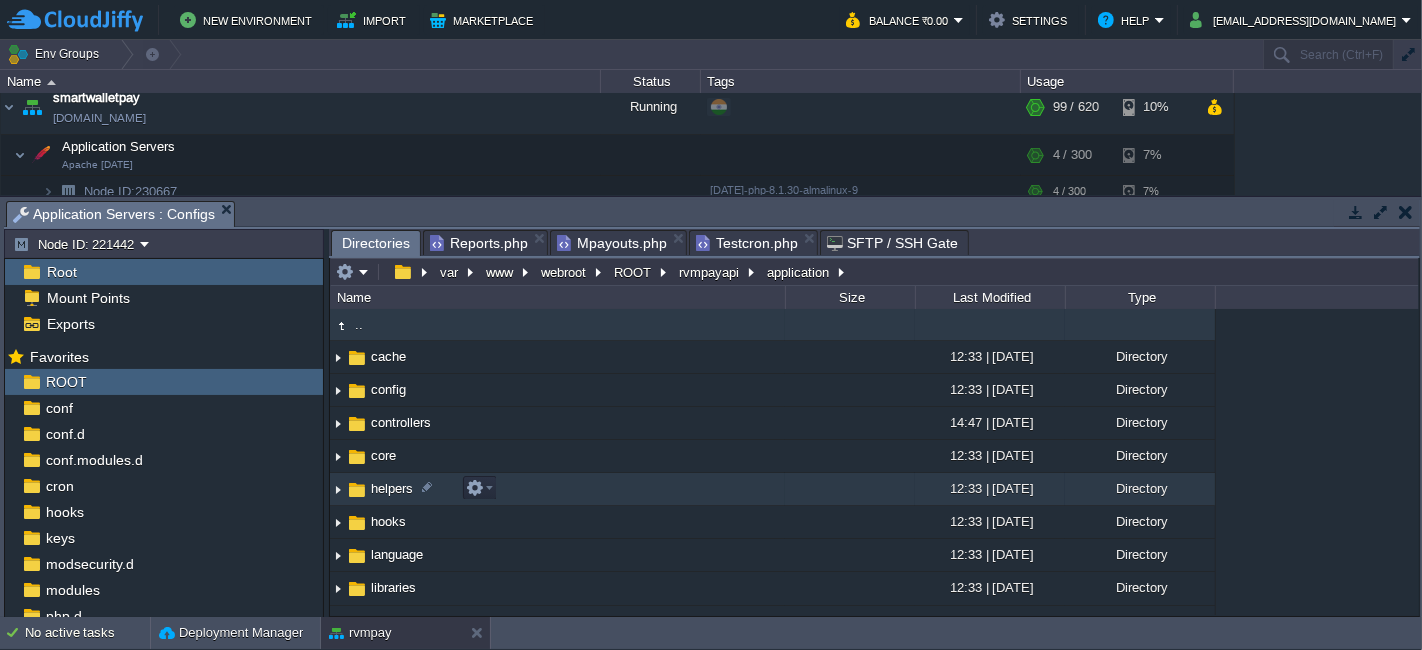 click on "helpers" at bounding box center [557, 489] 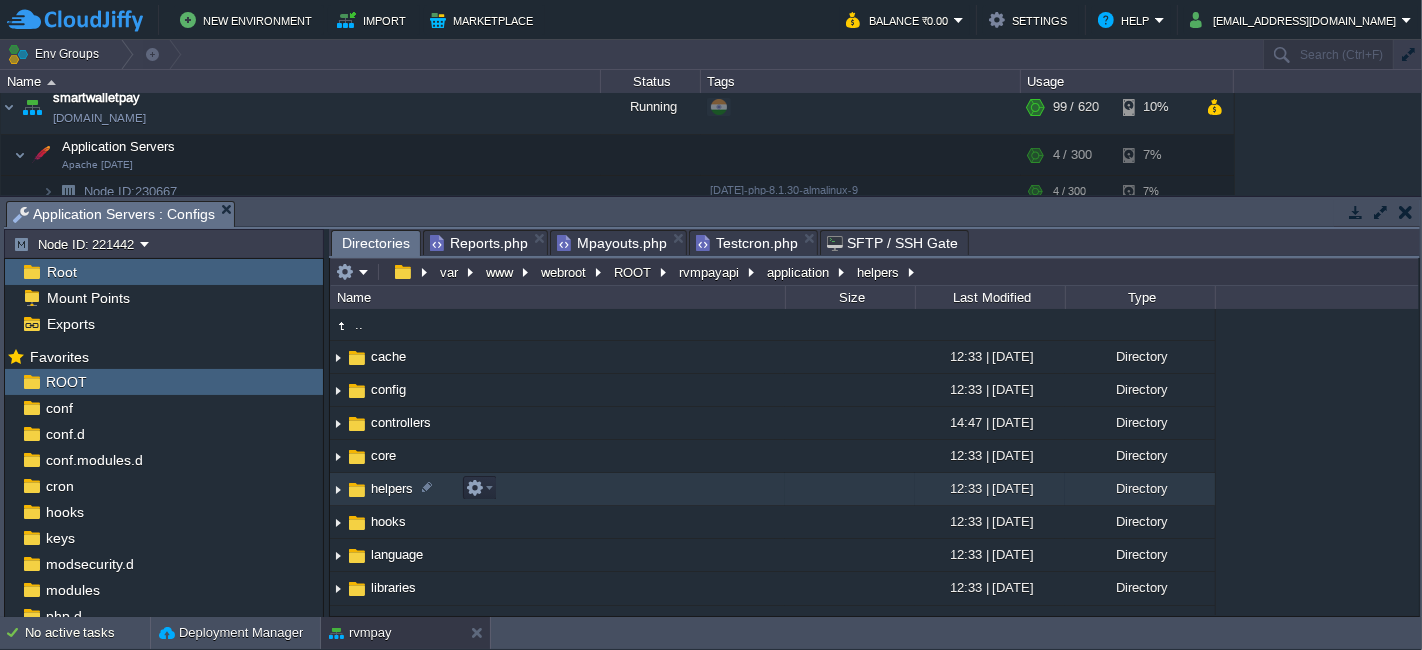 click on "helpers" at bounding box center [557, 489] 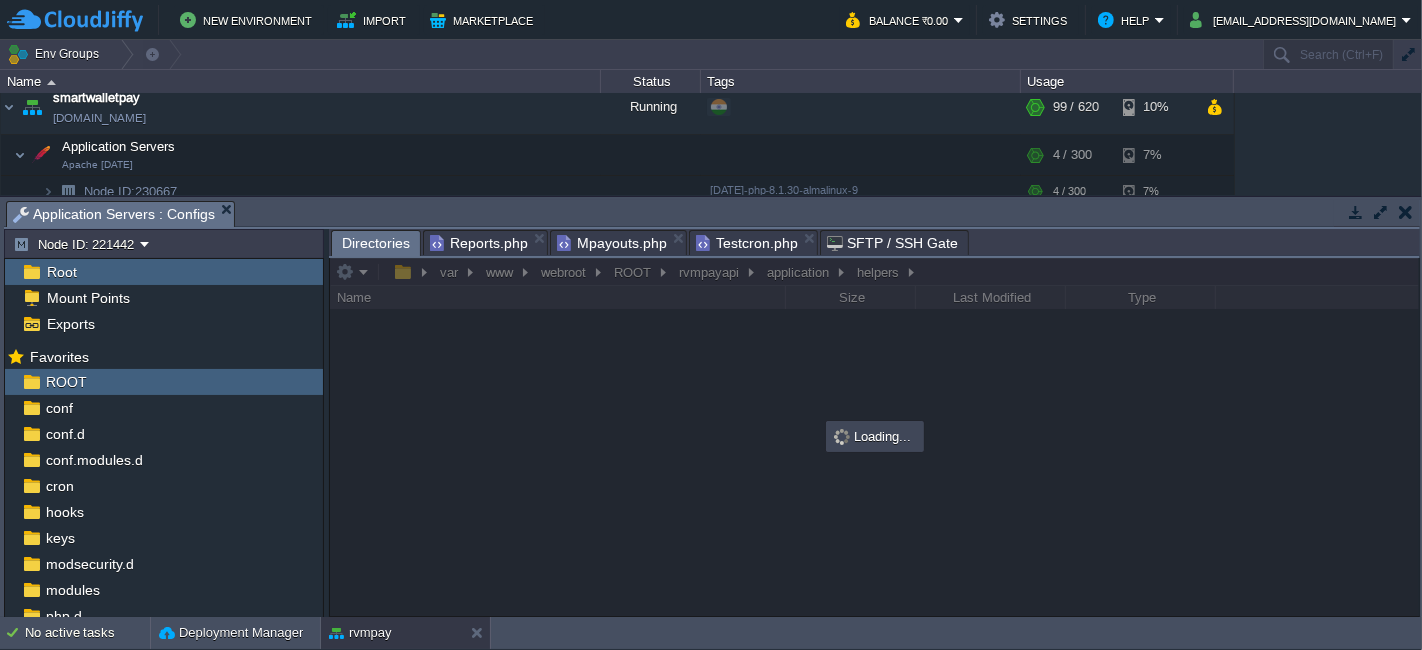 click at bounding box center [874, 437] 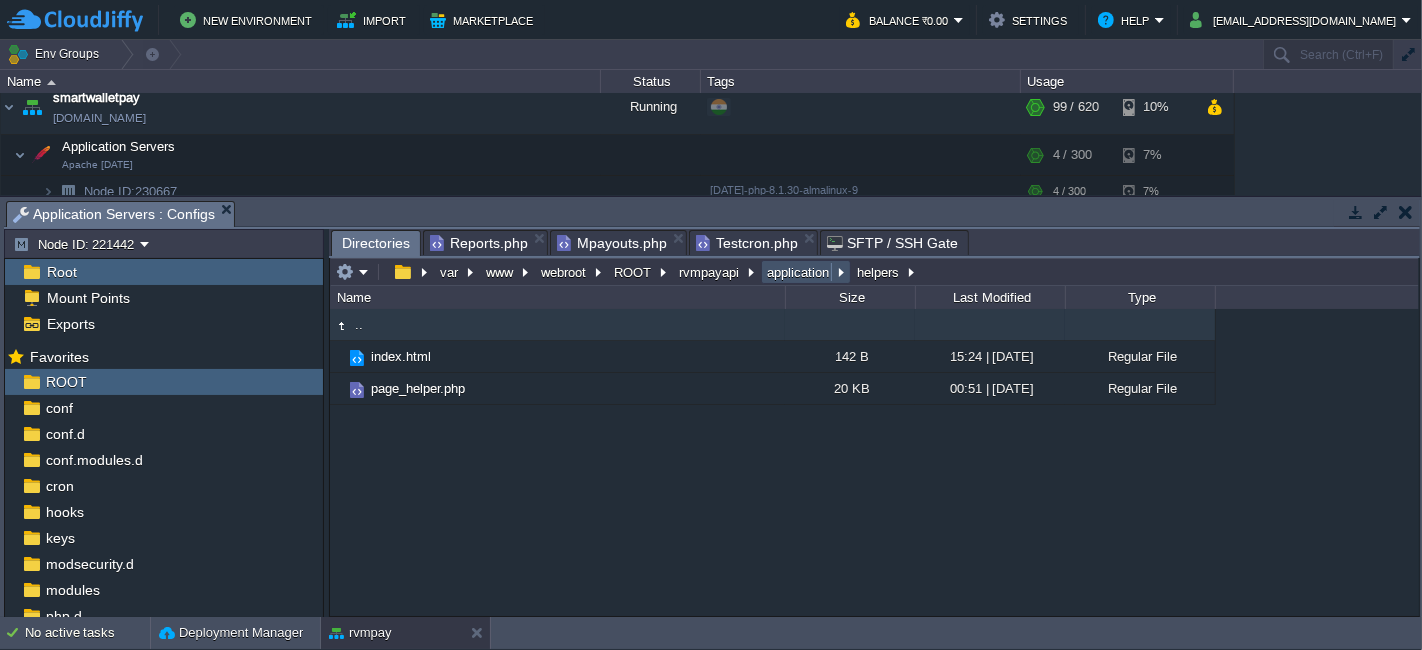 click on "application" at bounding box center (799, 272) 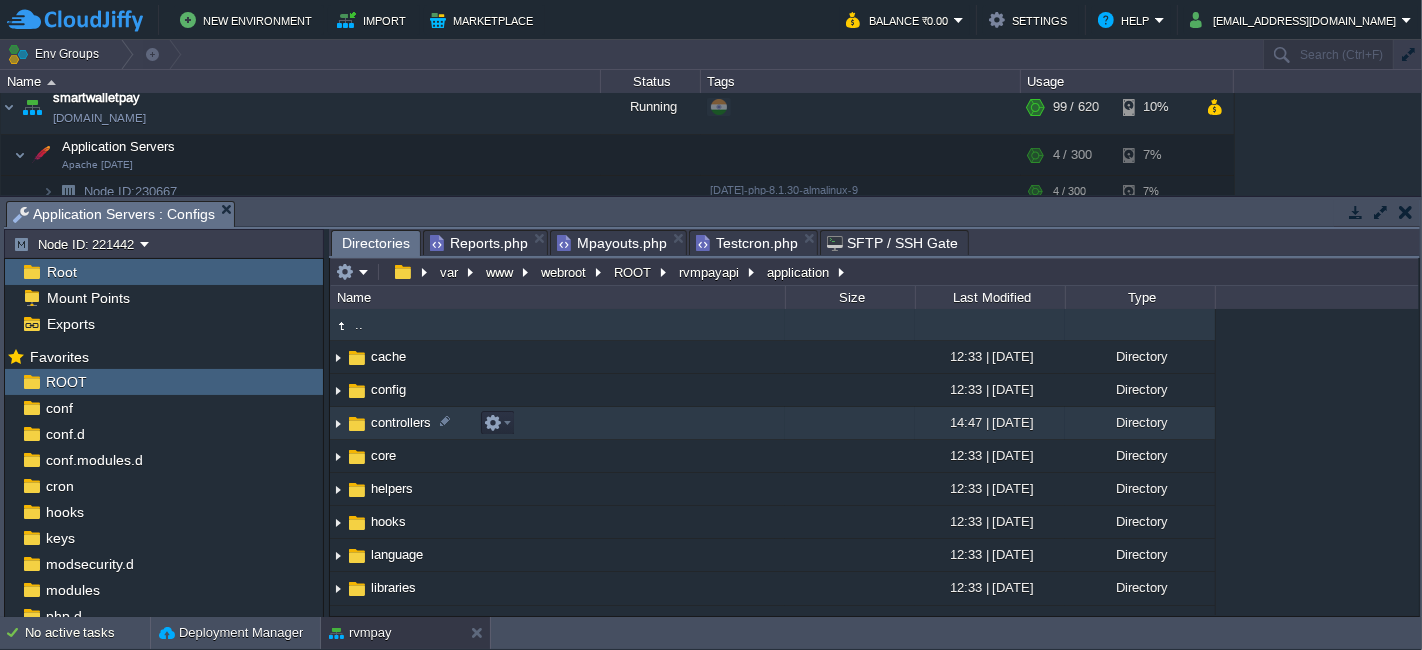 click on "controllers" at bounding box center (557, 423) 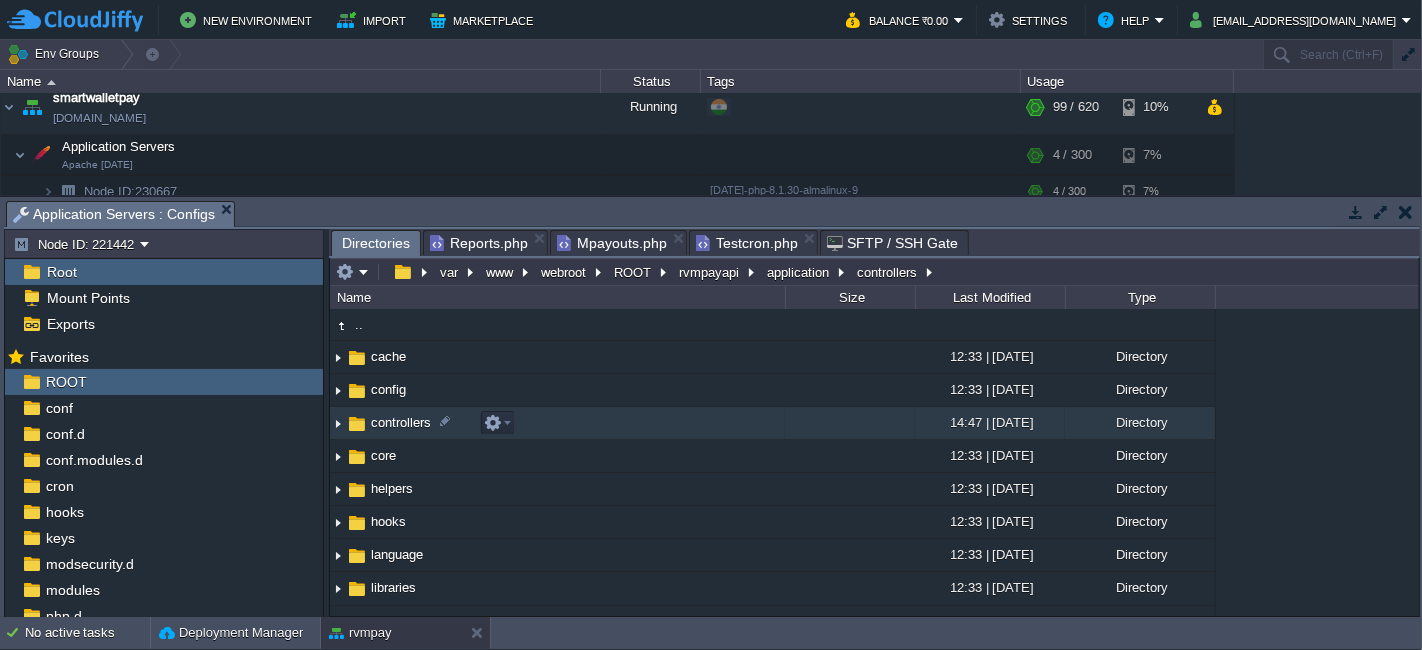 click on "controllers" at bounding box center [557, 423] 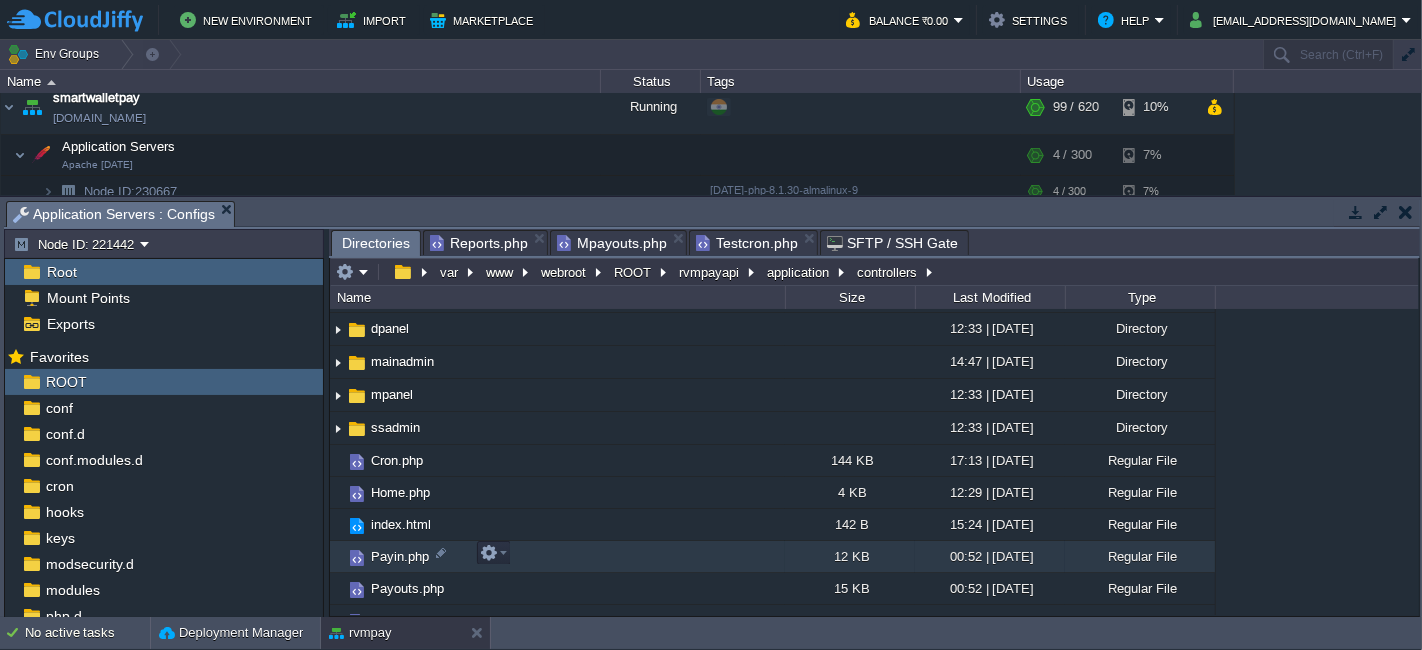 scroll, scrollTop: 111, scrollLeft: 0, axis: vertical 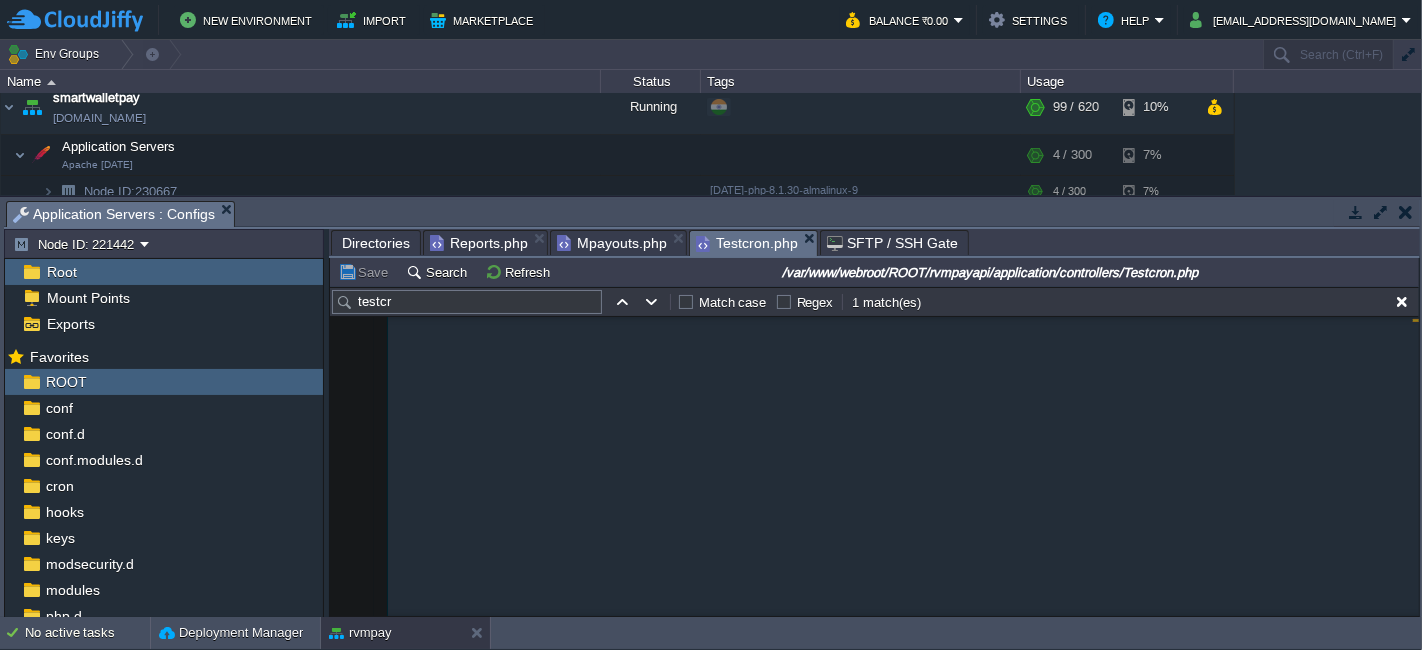 click on "Testcron.php" at bounding box center [747, 243] 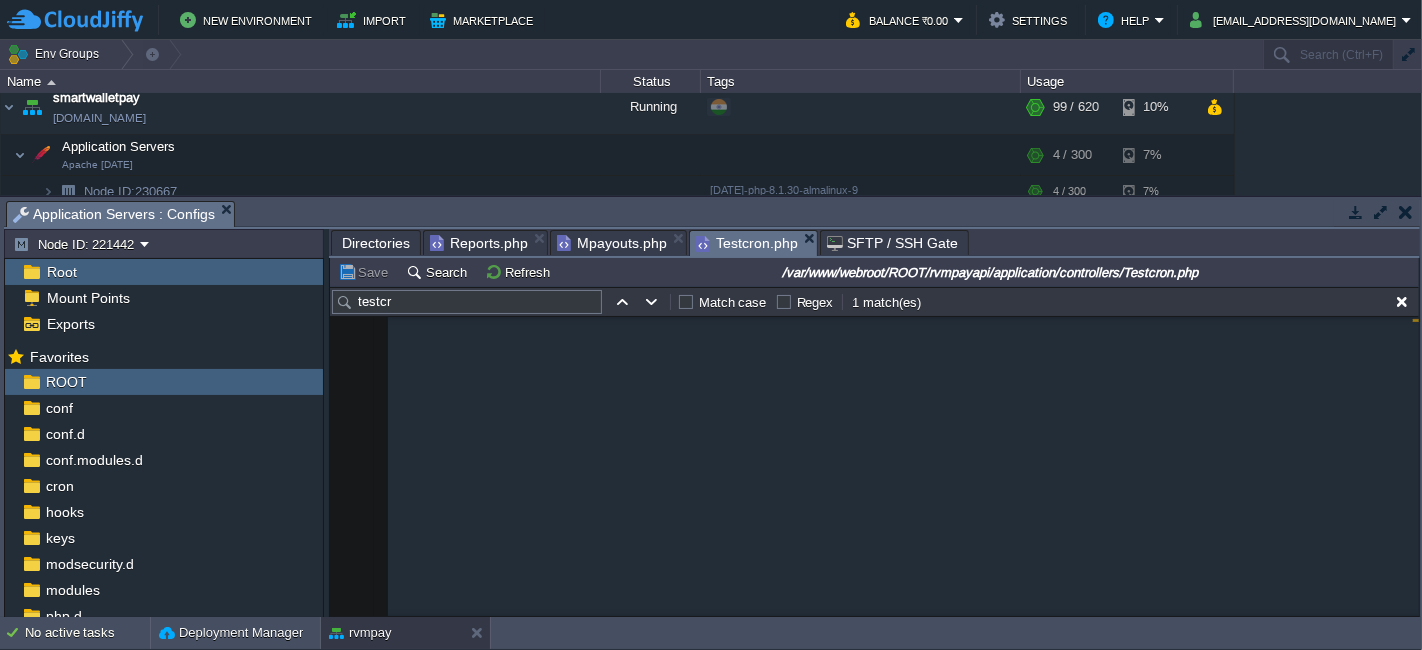 scroll, scrollTop: 6868, scrollLeft: 0, axis: vertical 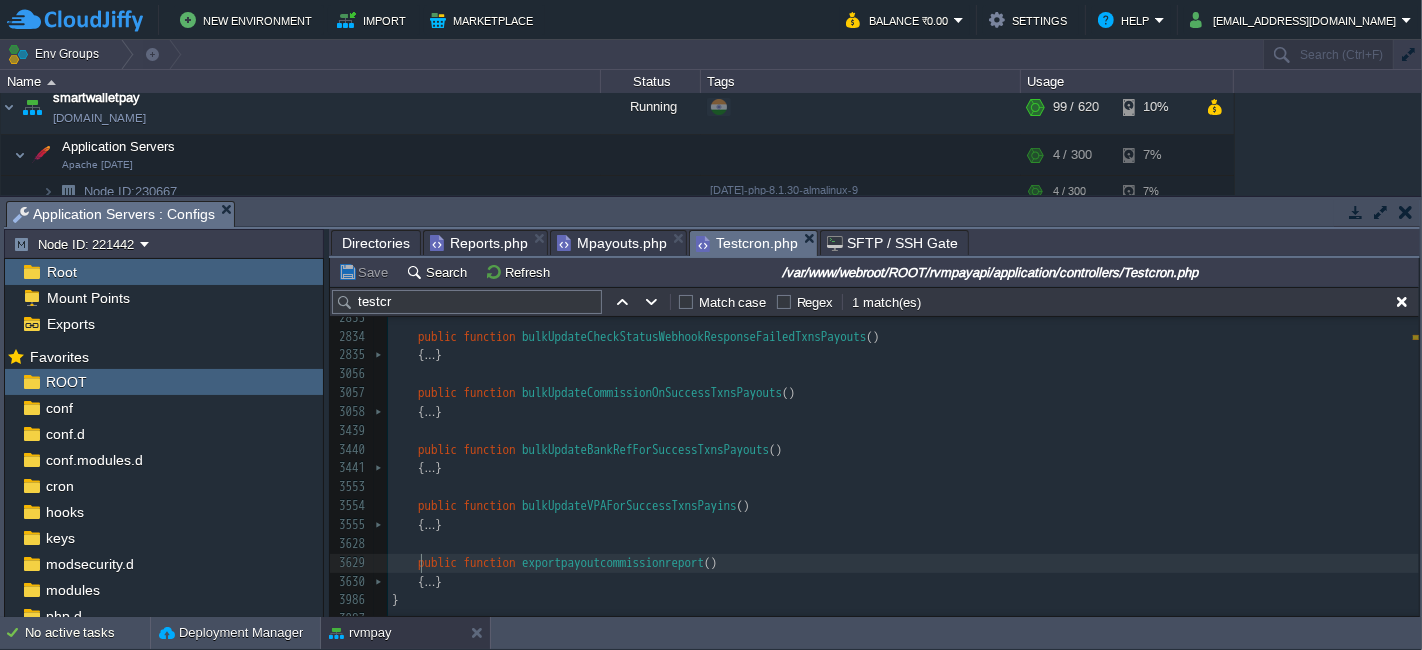 click on "x           $folder_path   =   FCPATH  .  'uploads/csv/' ;   2742      { ... } 2833      2834      public   function   bulkUpdateCheckStatusWebhookResponseFailedTxnsPayouts () 2835      { ... } 3056      3057      public   function   bulkUpdateCommissionOnSuccessTxnsPayouts () 3058      { ... } 3439      3440      public   function   bulkUpdateBankRefForSuccessTxnsPayouts () 3441      { ... } 3553      3554      public   function   bulkUpdateVPAForSuccessTxnsPayins () 3555      { ... } 3628    3629       public   function   exportpayoutcommissionreport () 3630      { ... } 3986 } 3987 ​" at bounding box center [903, 459] 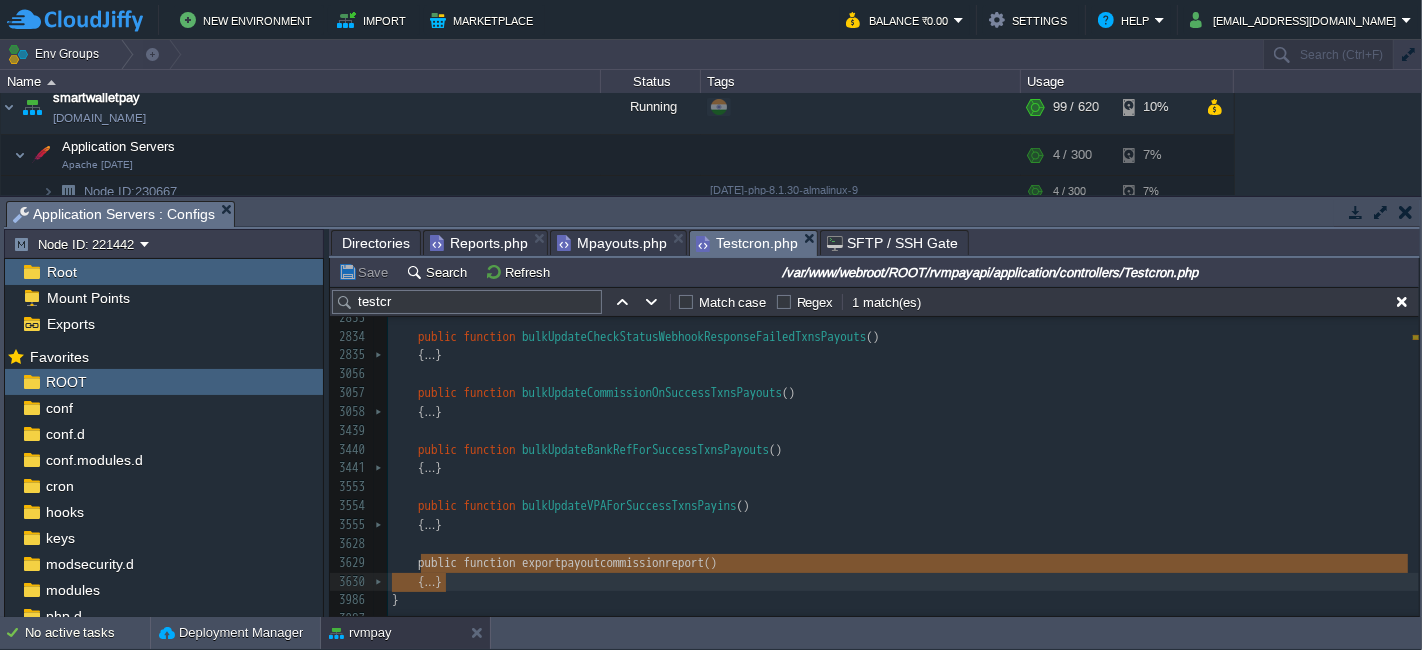 type on "-" 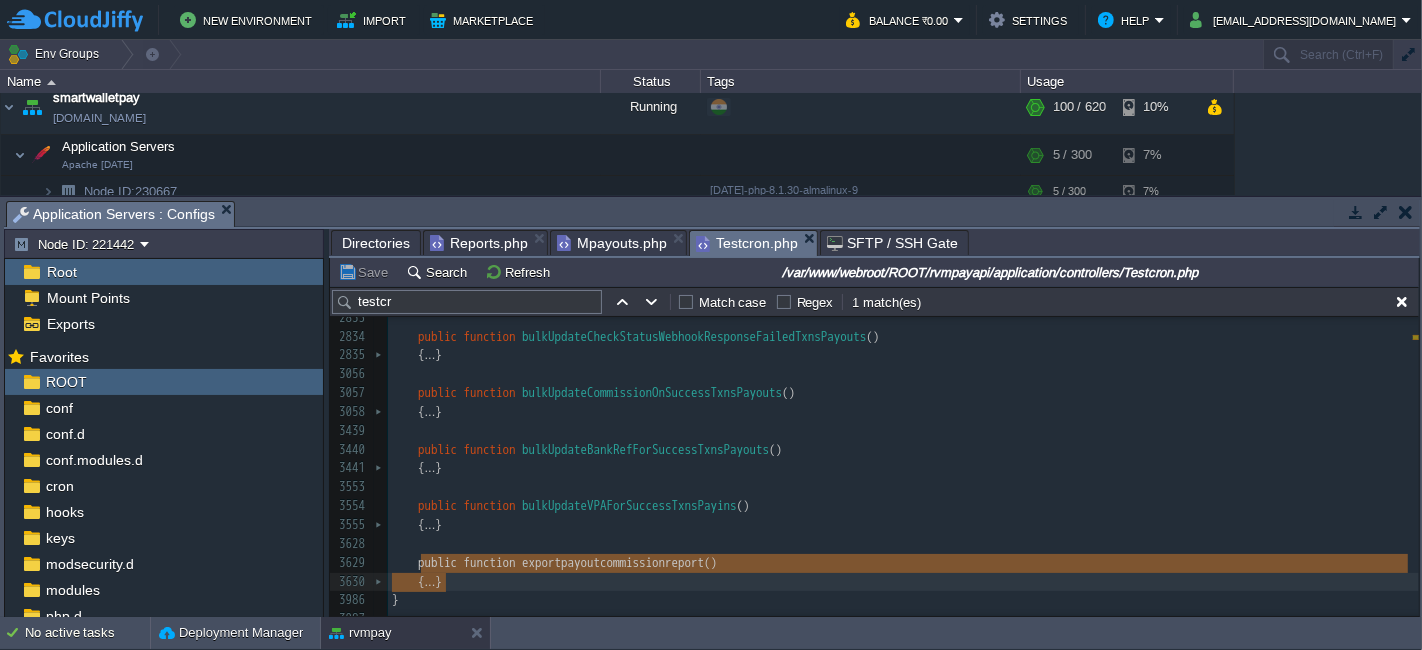 type on "public function exportpayoutcommissionreport()
{
$data['retlId'] = '';
if($this->input->cookie("searchPayoutReportRetlId") != '')
{
$data['retlId'] = $this->input->cookie("searchPayoutReportRetlId");
}
$data['payoutBenefId'] = '';
if($this->input->cookie("searchPayoutReportBenefId") != '')
{
$data['payoutBenefId'] = $this->input->cookie("searchPayoutReportBenefId");
}
$data['escrow_id'] = '';
if($this->input->cookie("searchPayoutReportEscrowId") != '')
{
$data['escrow_id'] = $this->input->cookie("searchPayoutReportEscrowId");
}
$data['payout_mode'] = '';
if($this->input->cookie("searchPayoutReportPayoutMode") != '')
{
$data['payout_mode'] = $this->input->cookie("searchPayoutReportPayoutMode");
}
$data['payment_status'] = '1';
//if($this->input->cookie("searchPayoutReportPaymentStatus") != '')
//{
//	$data['payment_status'] = $this->input->cookie("searchPayoutReportPaymentStatus");
//}
$data['startDate'] = date('[PERSON_NAME]-Y', strtotime('-1..." 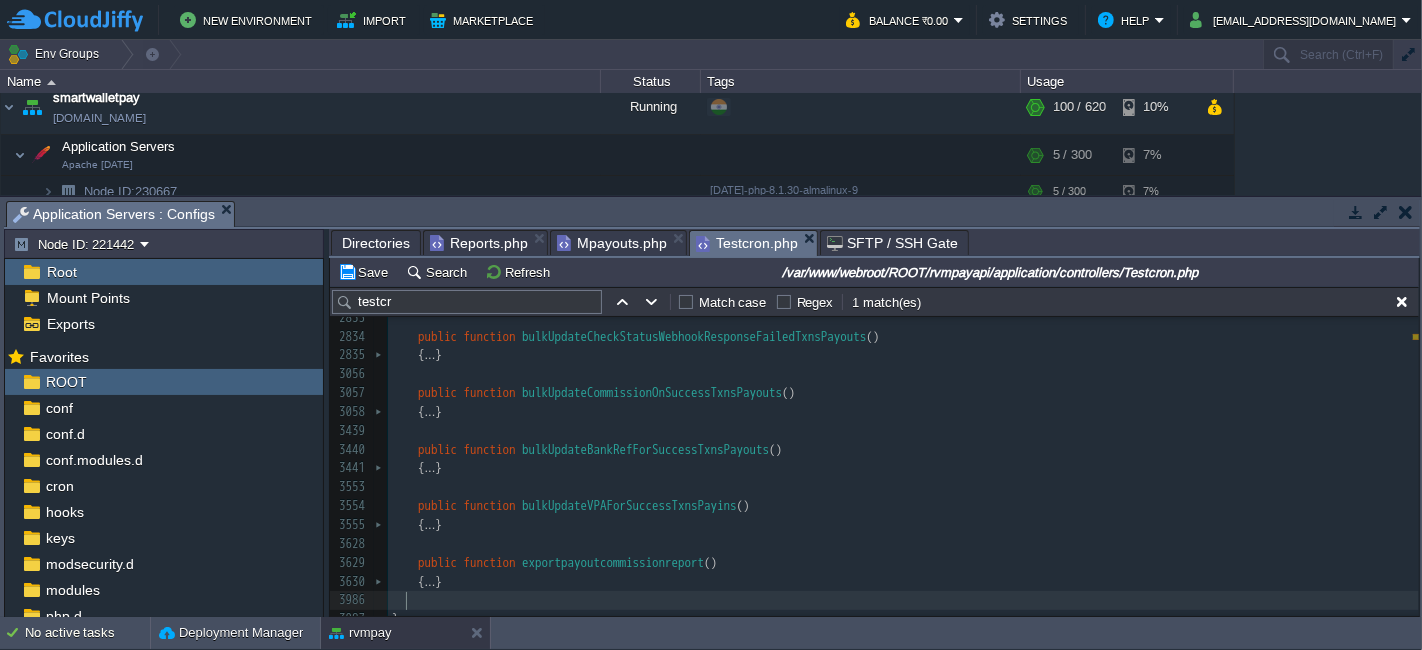 scroll, scrollTop: 702, scrollLeft: 0, axis: vertical 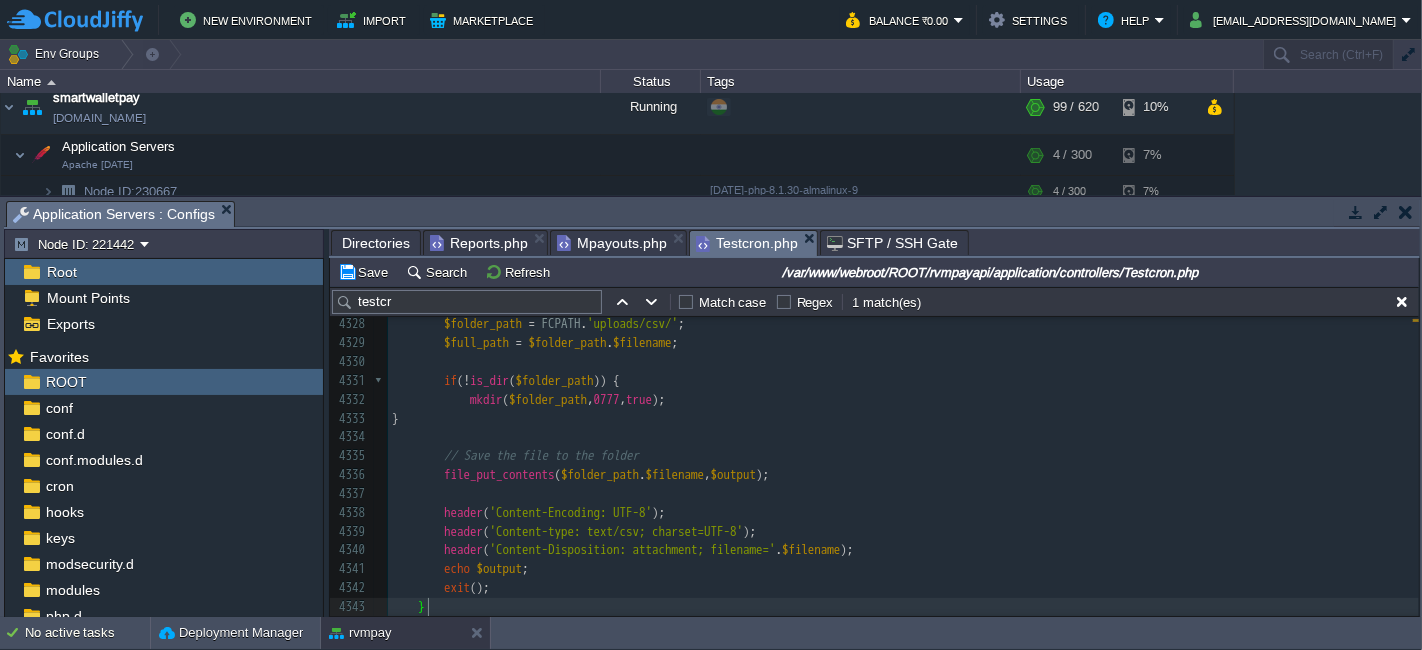 click on "x           $folder_path   =   FCPATH  .  'uploads/csv/' ;   4317                $output  . = '"' . $data_csv [ $i ][ 26 ]. '",' ; 4318                $output  . = '"' . $data_csv [ $i ][ 27 ]. '",' ; 4319                $output  . = '"' . '' . '",' ; 4320                $output  . = "\n" ; 4321           } 4322           4323           4324           // Download the file 4325           $filename   =   "payout_report_"  .  date ( 'dmy' , strtotime ( '-1 day' )) .  ".csv" ; 4326           4327 ​ 4328           $folder_path   =   FCPATH  .  'uploads/csv/' ; 4329          $full_path   =   $folder_path  .  $filename ; 4330 ​ 4331          if  ( ! is_dir ( $folder_path )) { 4332              mkdir ( $folder_path ,  0777 ,  true ); 4333         } 4334 ​ 4335           // Save the file to the folder 4336           file_put_contents ( $folder_path  .  $filename ,  $output ); 4337 ​ 4338           header ( 'Content-Encoding: UTF-8' ); 4339           header ( ); 4340           header ( . );" at bounding box center (903, 381) 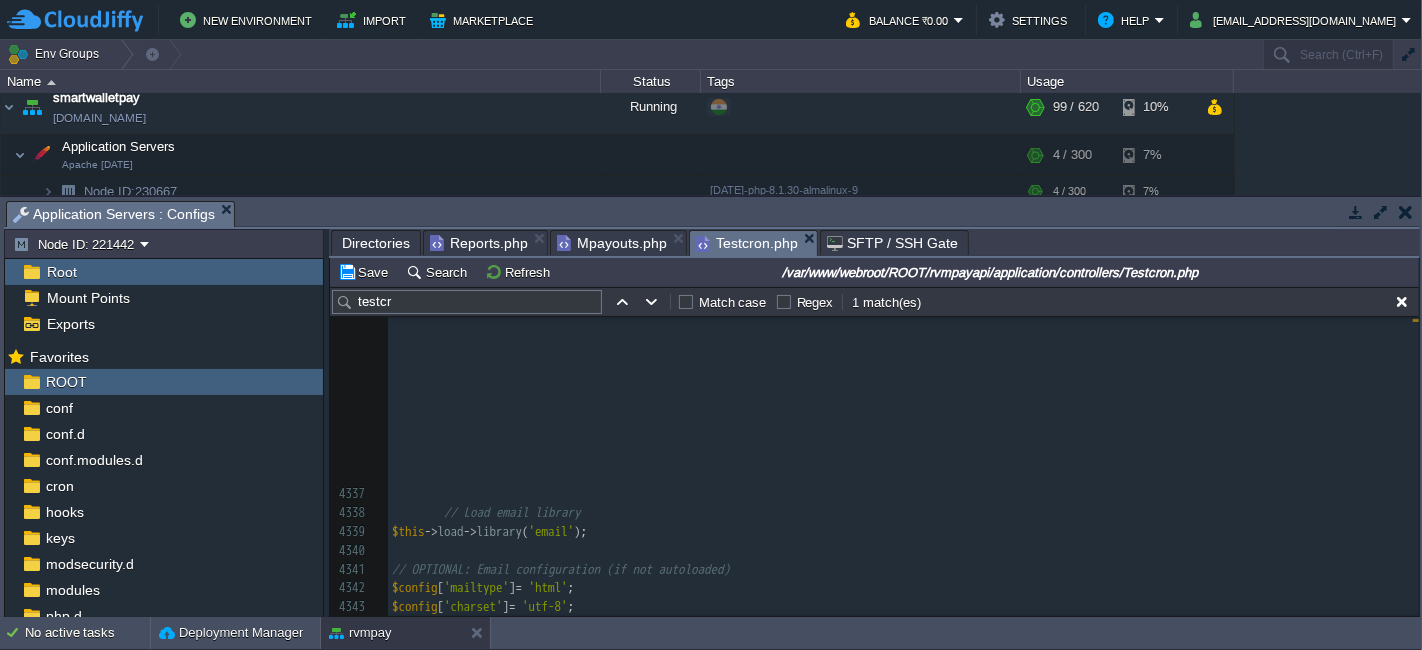 scroll, scrollTop: 7813, scrollLeft: 0, axis: vertical 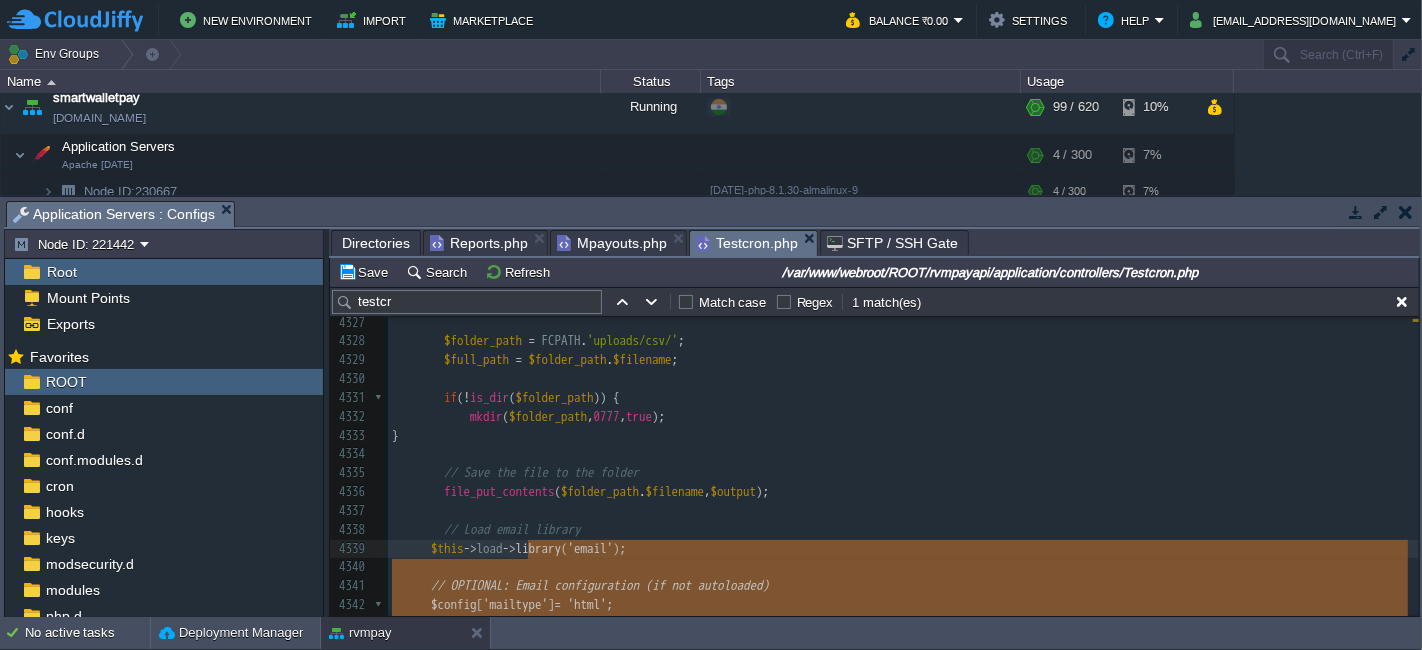 type on "-" 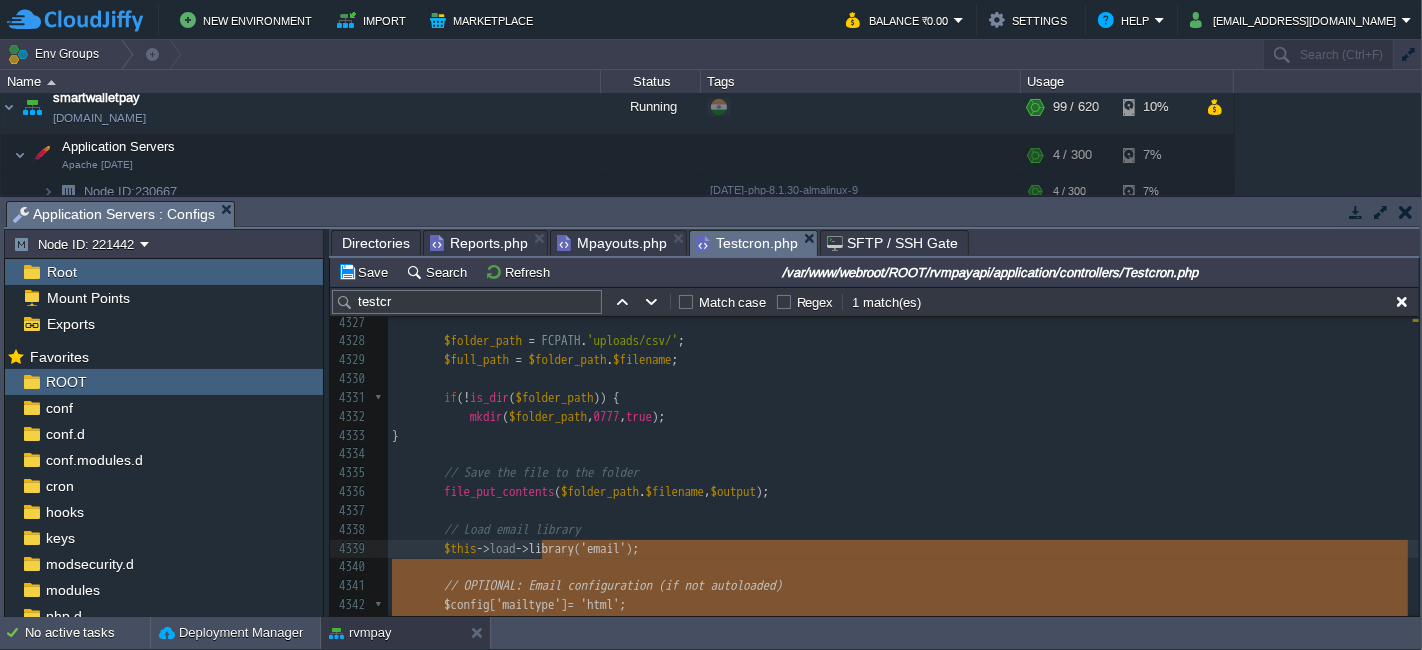 scroll, scrollTop: 7874, scrollLeft: 0, axis: vertical 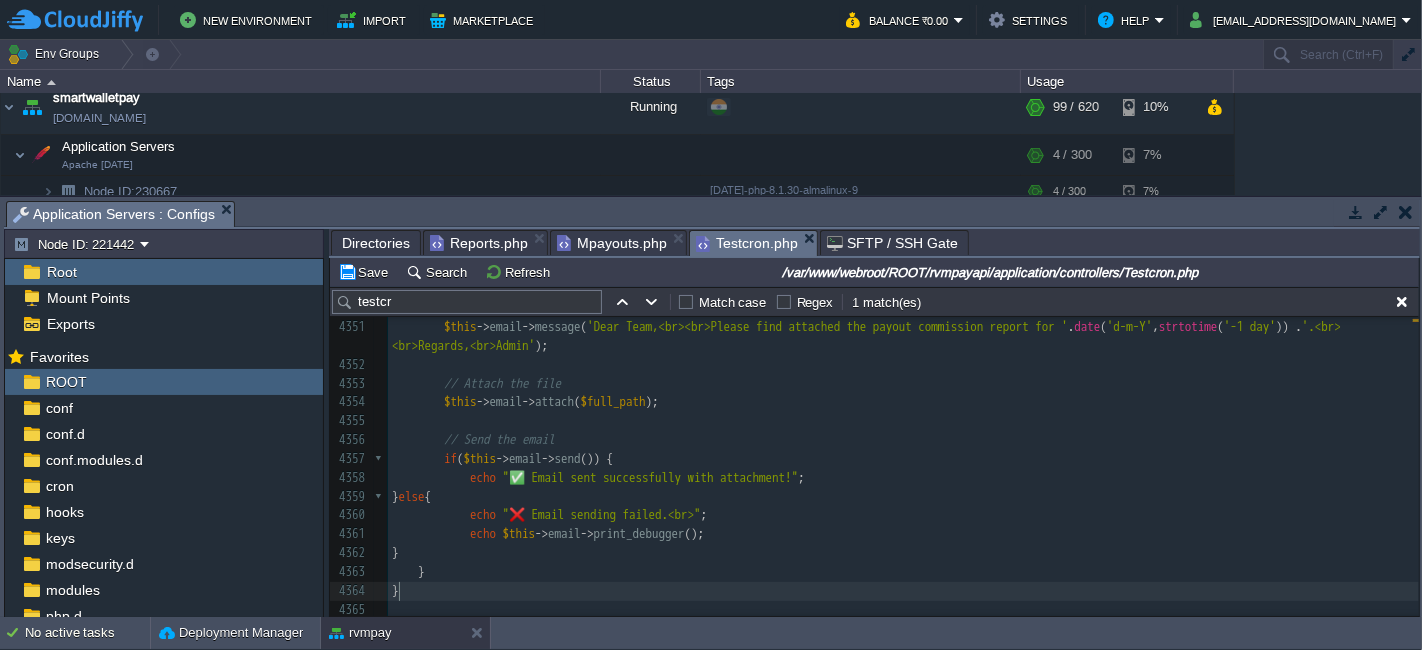 click on "x           $folder_path   =   FCPATH  .  'uploads/csv/' ;   4341          // OPTIONAL: Email configuration (if not autoloaded) 4342          $config [ 'mailtype' ]  =   'html' ; 4343          $config [ 'charset' ]   =   'utf-8' ; 4344          $config [ 'newline' ]   =   "\r\n" ; 4345          $this -> email -> initialize ( $config ); 4346 ​ 4347          // Set email fields 4348          $this -> email -> from ( [EMAIL_ADDRESS][DOMAIN_NAME]' ,  'Your Company Name' ); 4349          $this -> email -> to ( [EMAIL_ADDRESS][DOMAIN_NAME]' );  // You can use multiple recipients 4350          $this -> email -> subject ( 'Payout Report - '  .  date ( 'd-m-Y' ,  strtotime ( '-1 day' ))); 4351          $this -> email -> message ( 'Dear Team,<br><br>Please find attached the payout commission report for '  .  date ( 'd-m-Y' ,  strtotime ( '-1 day' )) .  '.<br><br>Regards,<br>Admin' ); 4352 ​ 4353          // Attach the file 4354          $this -> email -> attach ( $full_path ); 4355 ​ 4356 4357" at bounding box center (903, 375) 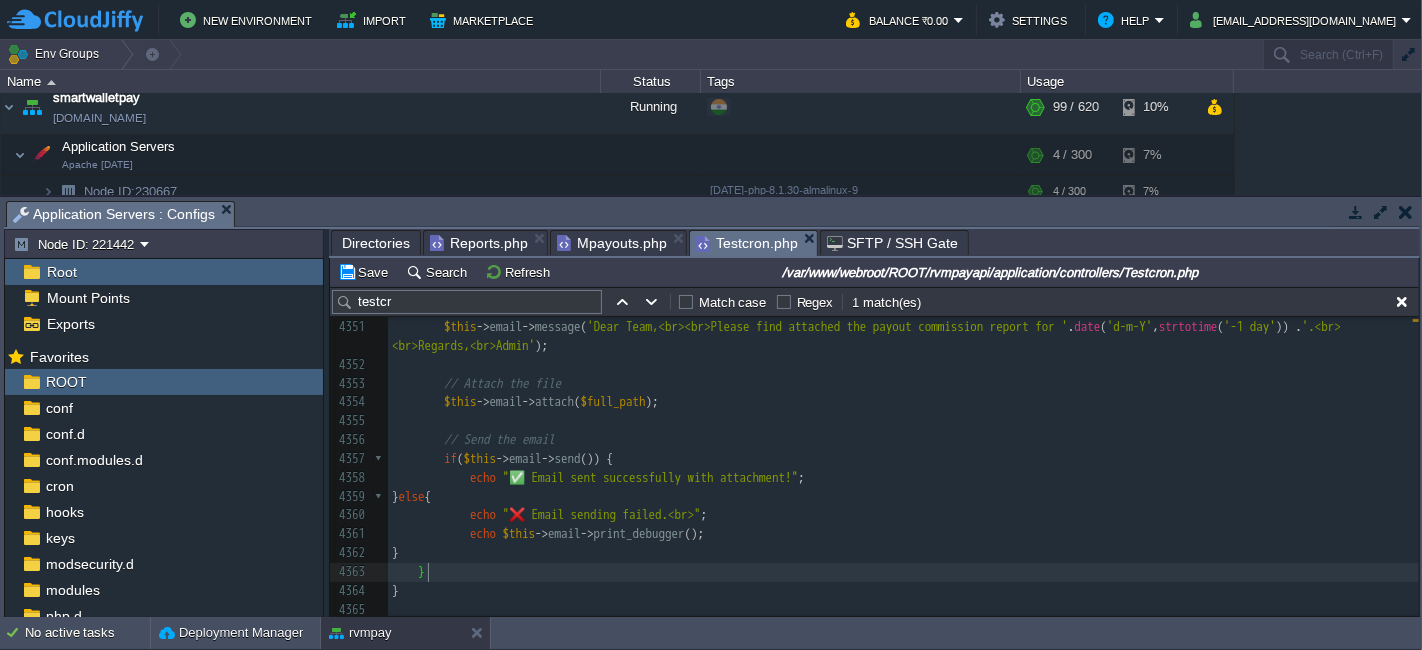 click on "}" at bounding box center (903, 572) 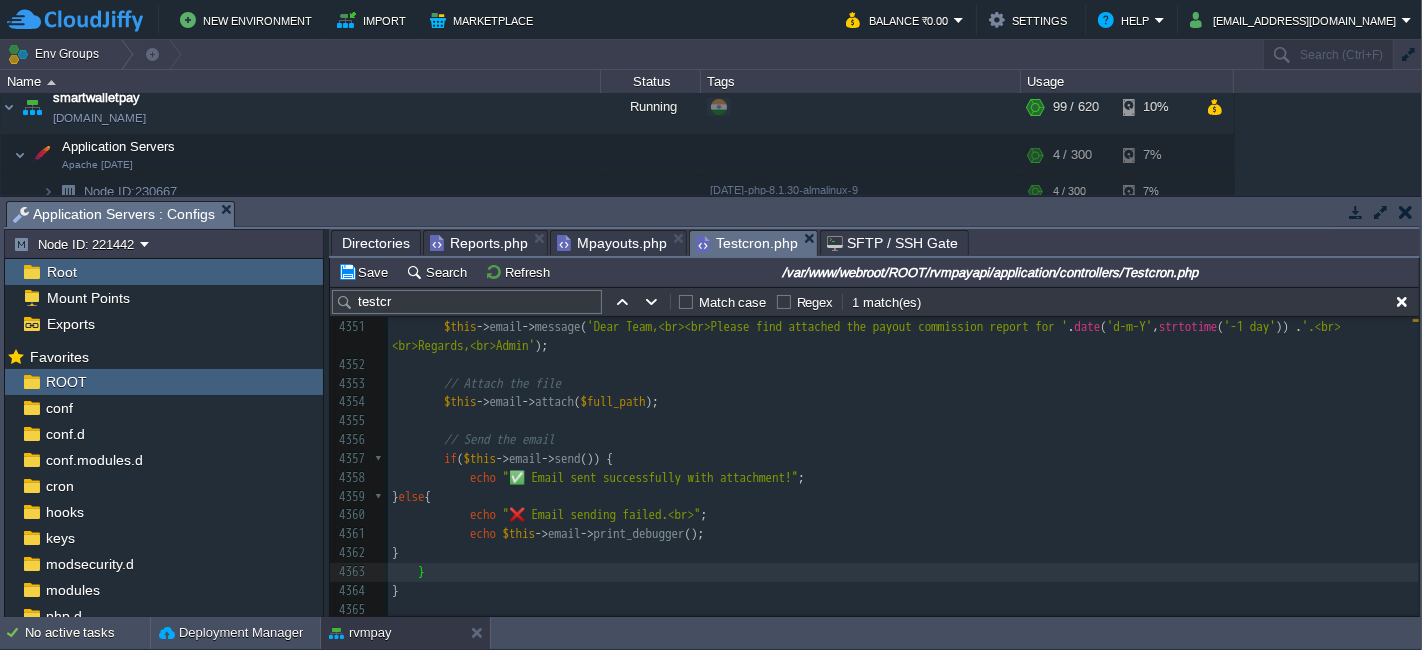 scroll, scrollTop: 7328, scrollLeft: 0, axis: vertical 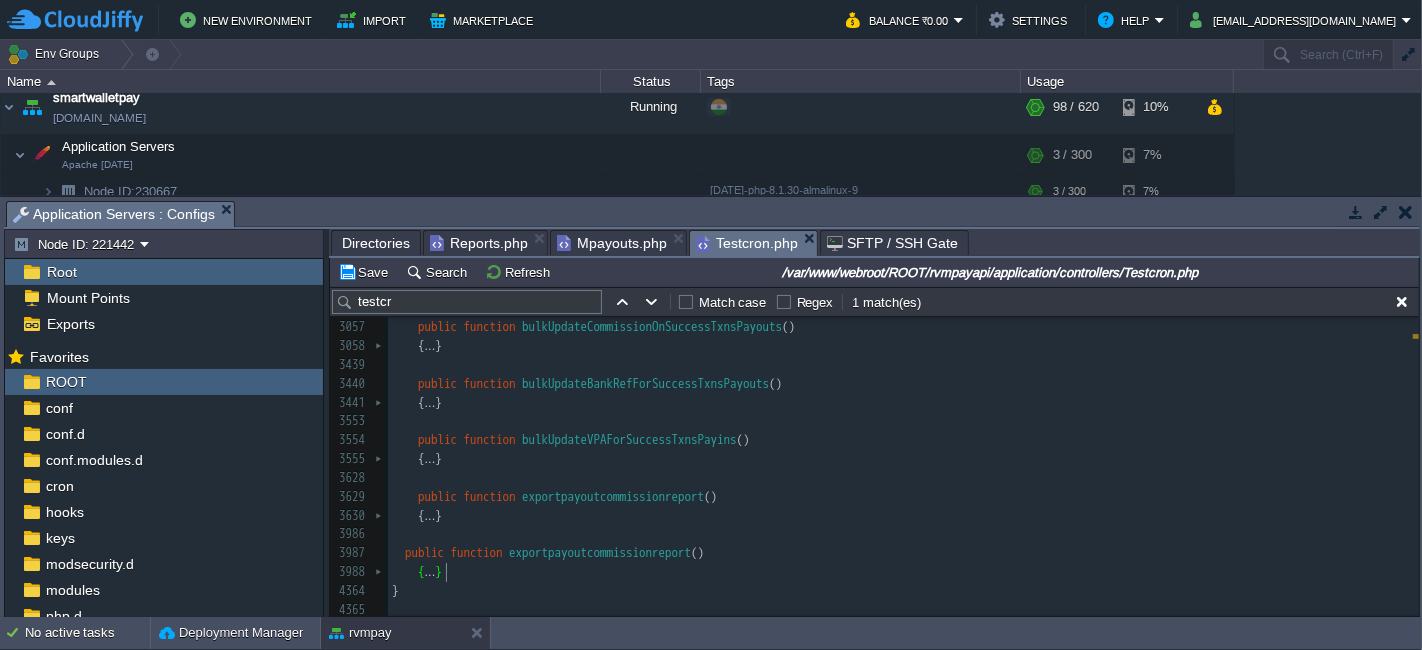 click on "x      }   2835      { ... } 3056      3057      public   function   bulkUpdateCommissionOnSuccessTxnsPayouts () 3058      { ... } 3439      3440      public   function   bulkUpdateBankRefForSuccessTxnsPayouts () 3441      { ... } 3553      3554      public   function   bulkUpdateVPAForSuccessTxnsPayins () 3555      { ... } 3628    3629       public   function   exportpayoutcommissionreport () 3630      { ... } 3986    3987    public   function   exportpayoutcommissionreport () 3988      { ... } 4364 } 4365 ​" at bounding box center (903, 449) 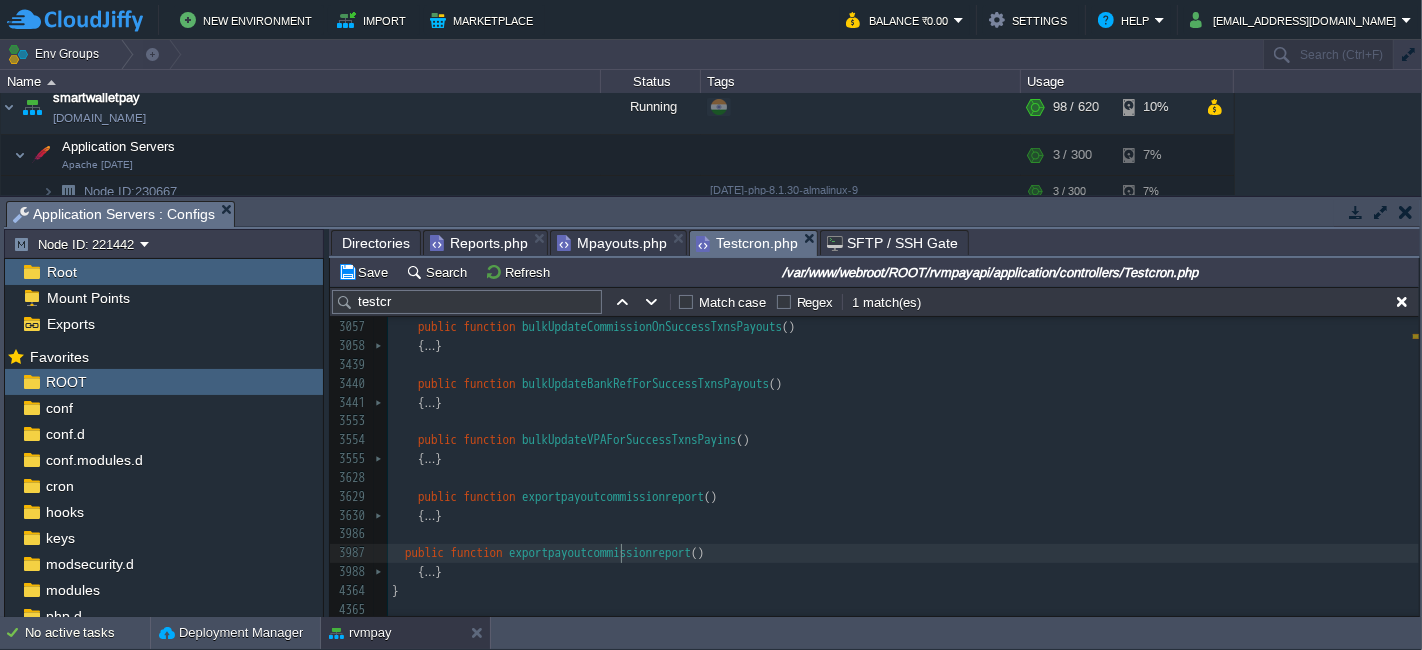 type on "exportpayoutcommissionreport" 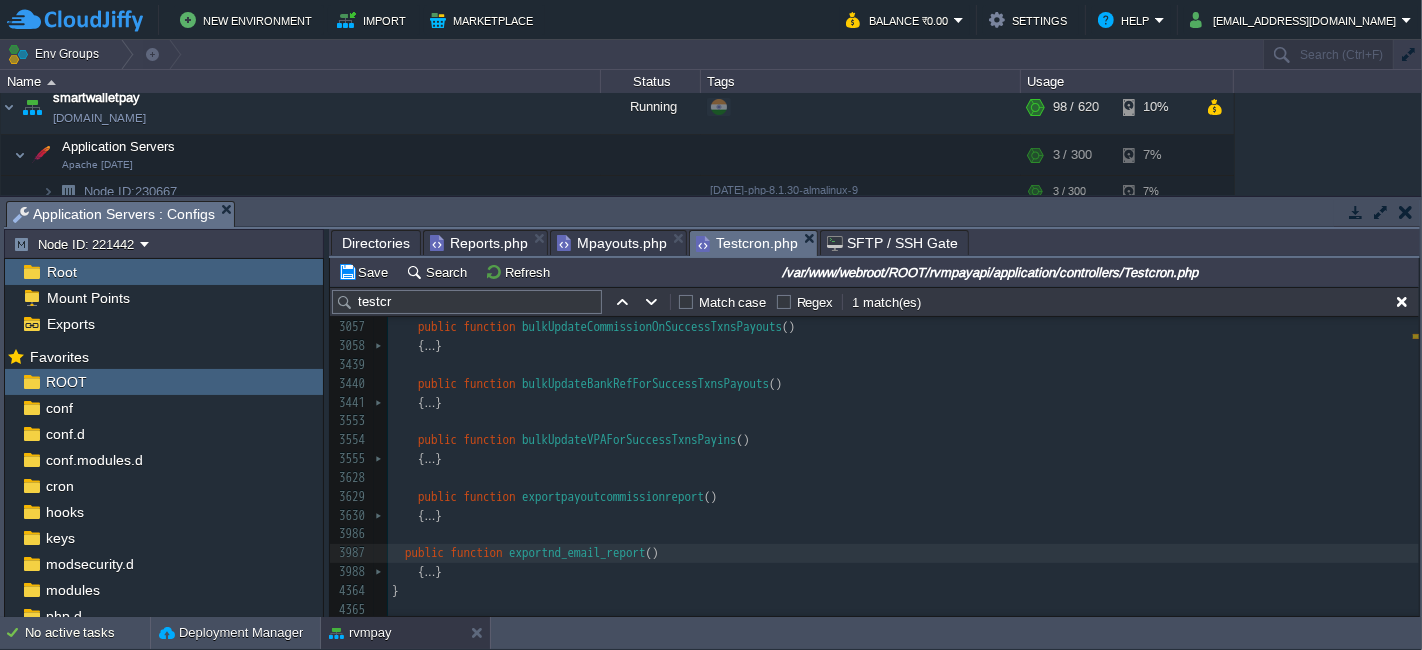 type on "A" 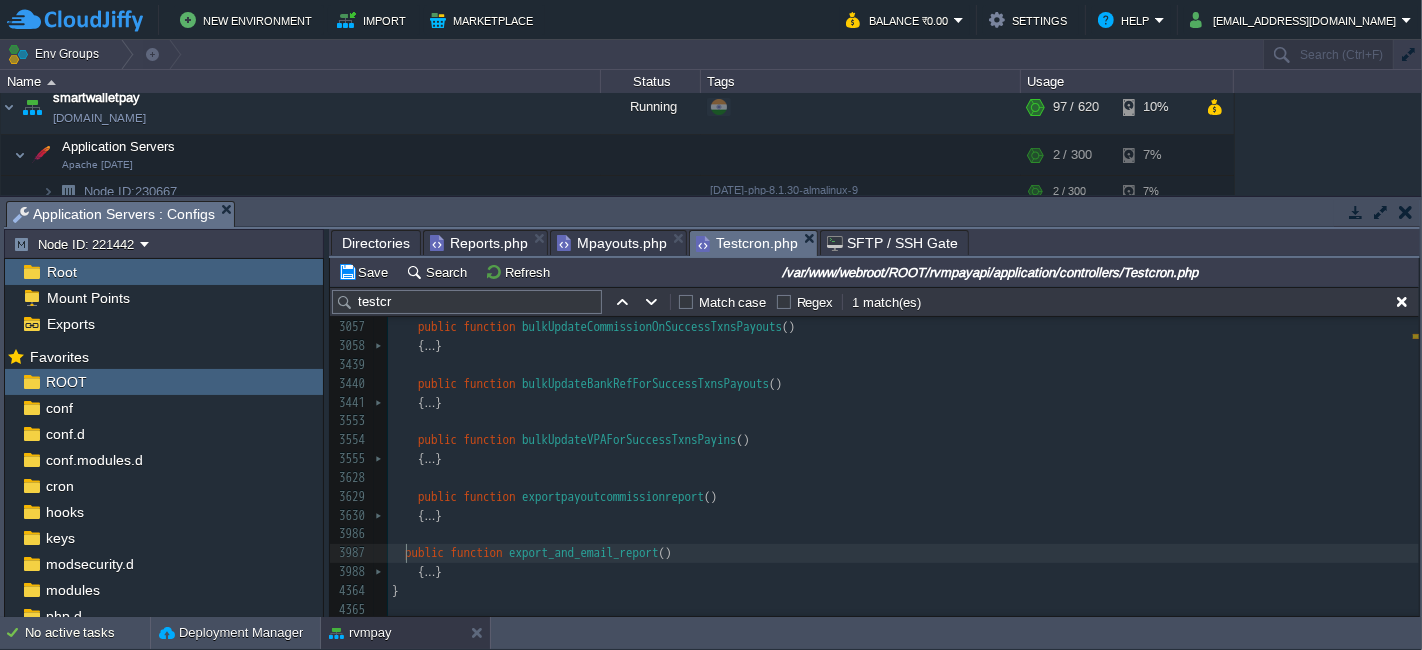 click at bounding box center (398, 552) 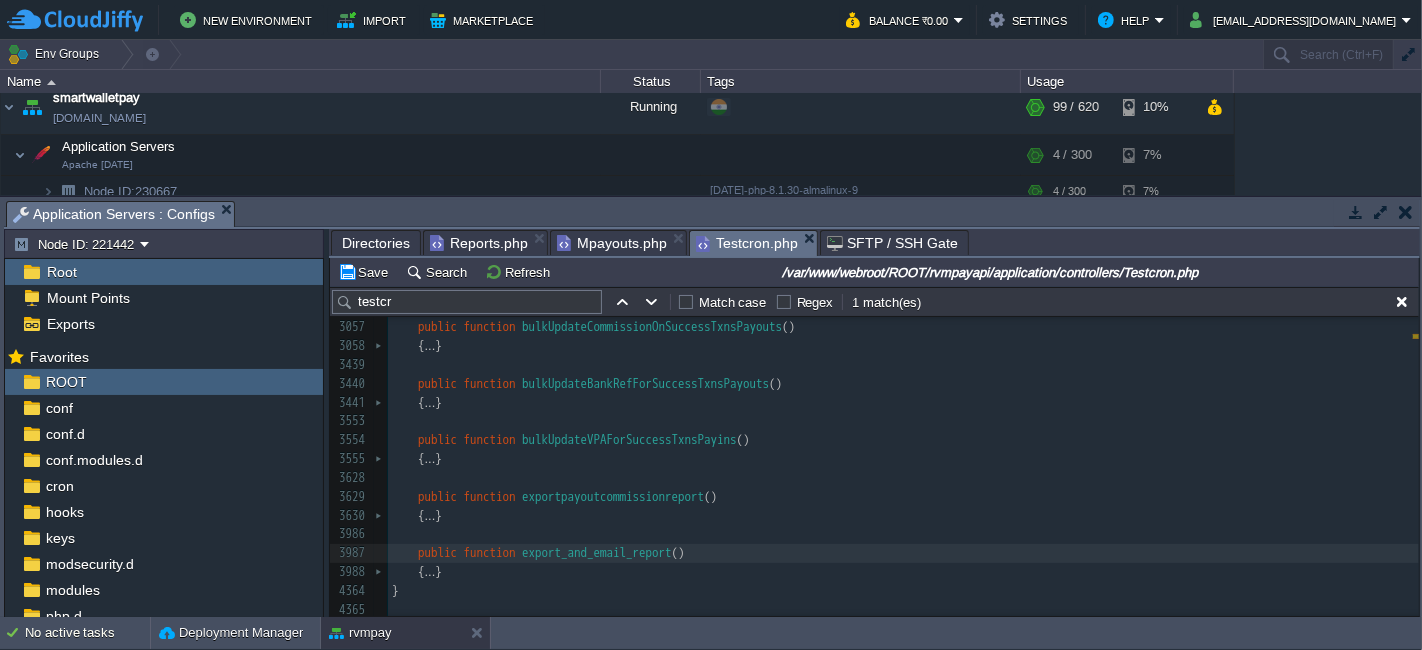 click on "Directories" at bounding box center [376, 243] 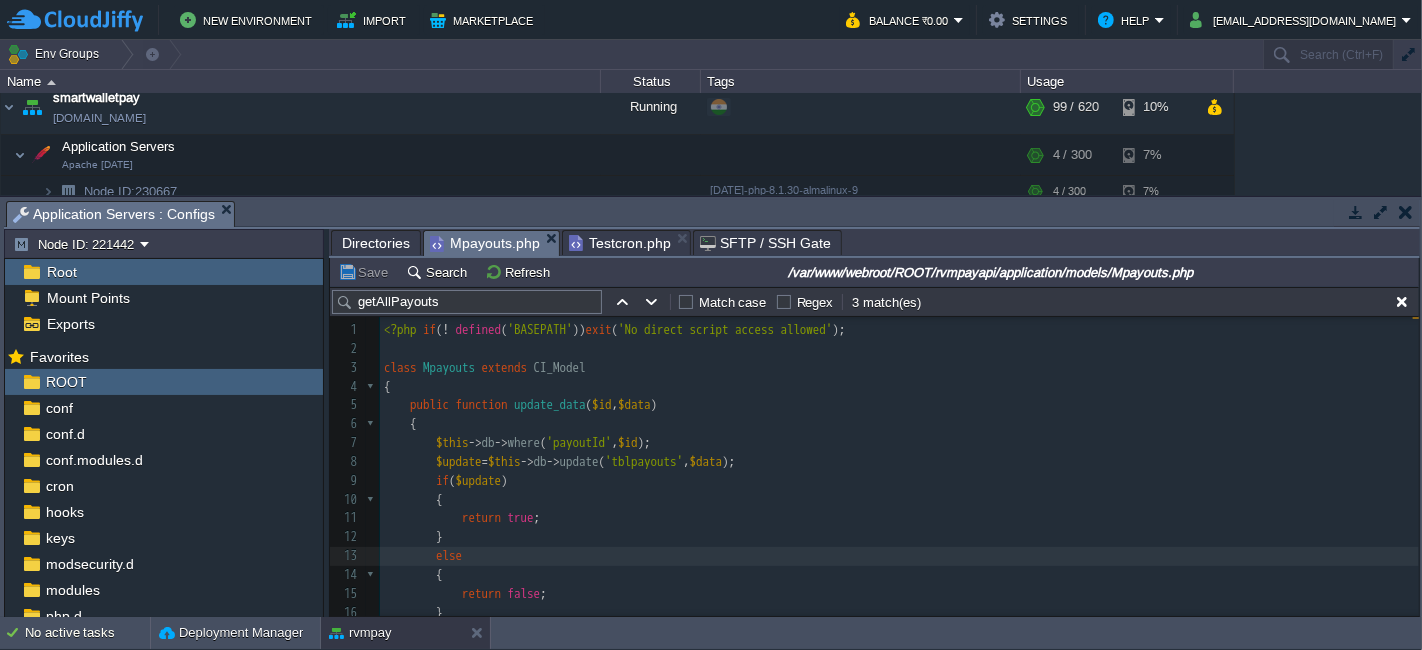 click on "Mpayouts.php" at bounding box center [494, 243] 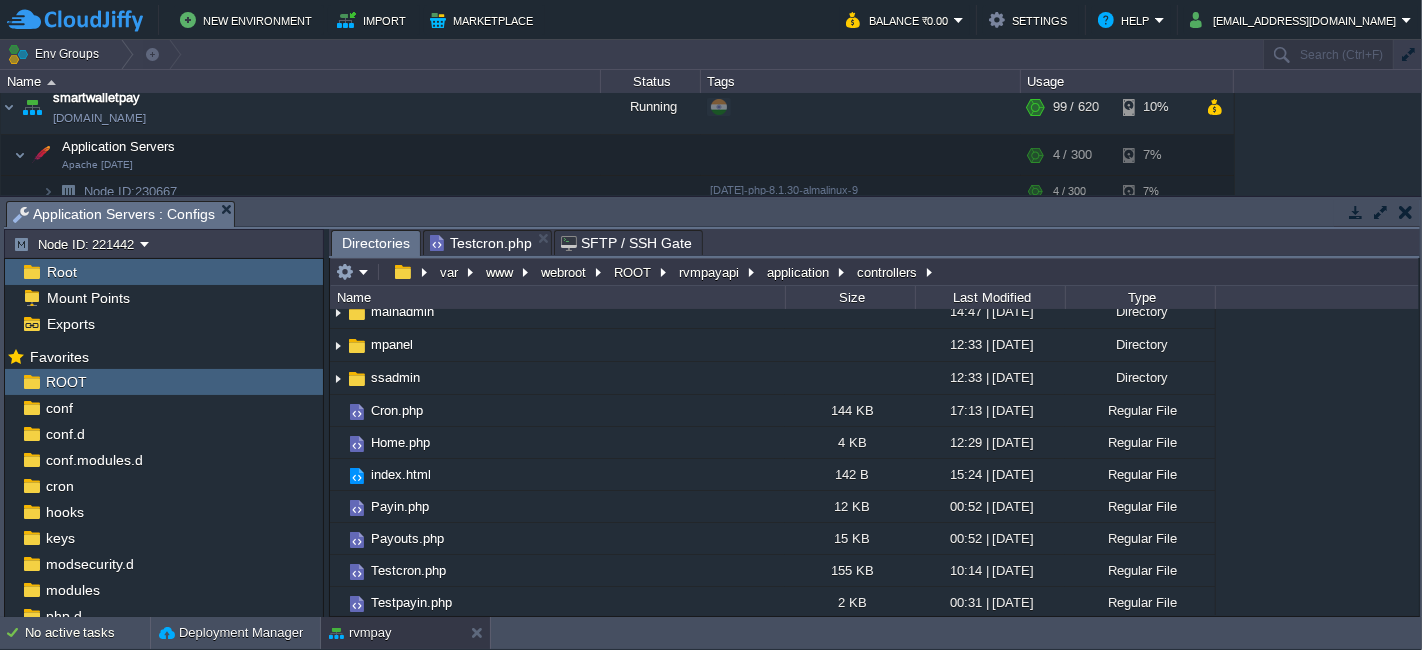 scroll, scrollTop: 0, scrollLeft: 0, axis: both 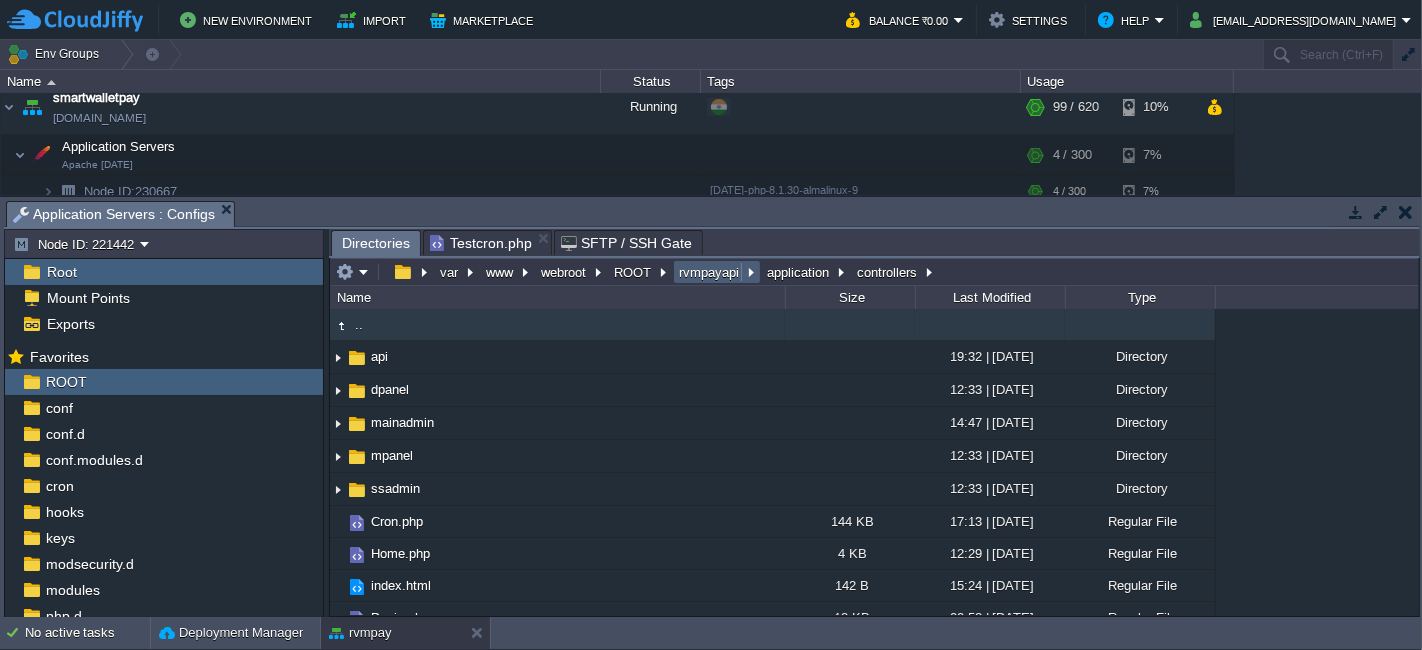 click on "rvmpayapi" at bounding box center (710, 272) 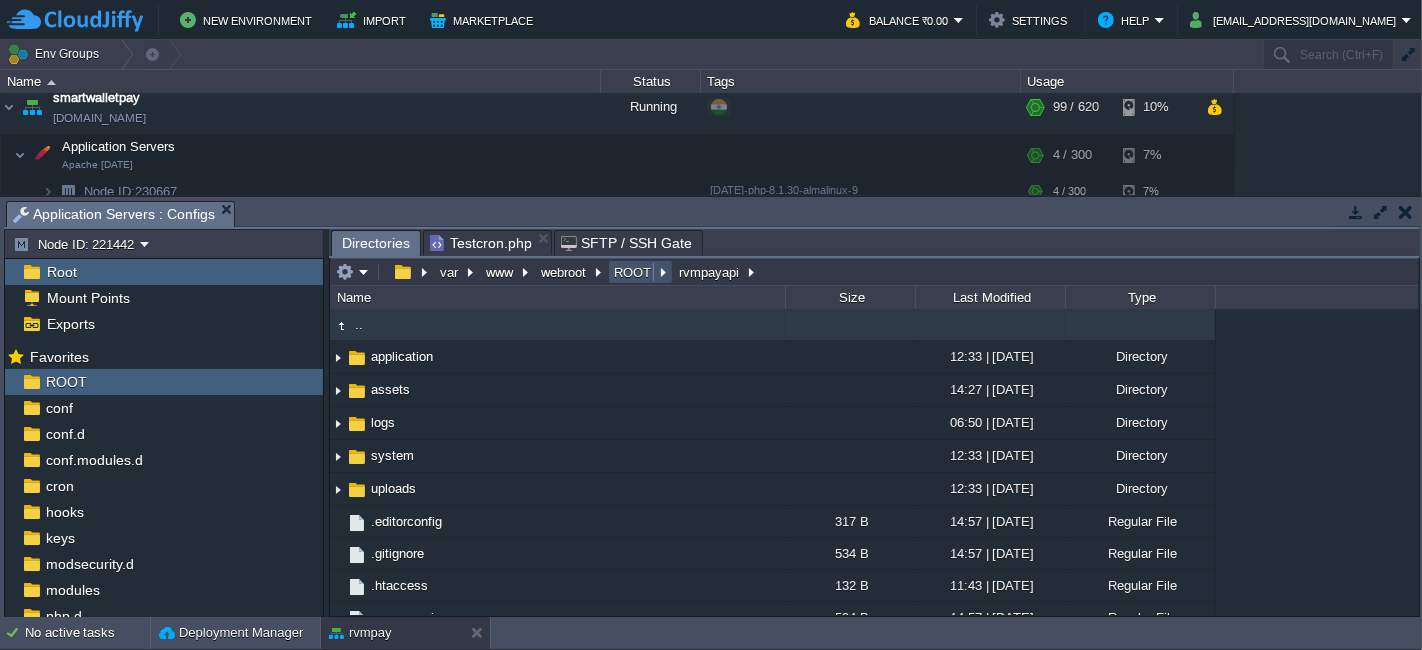 click on "ROOT" at bounding box center (633, 272) 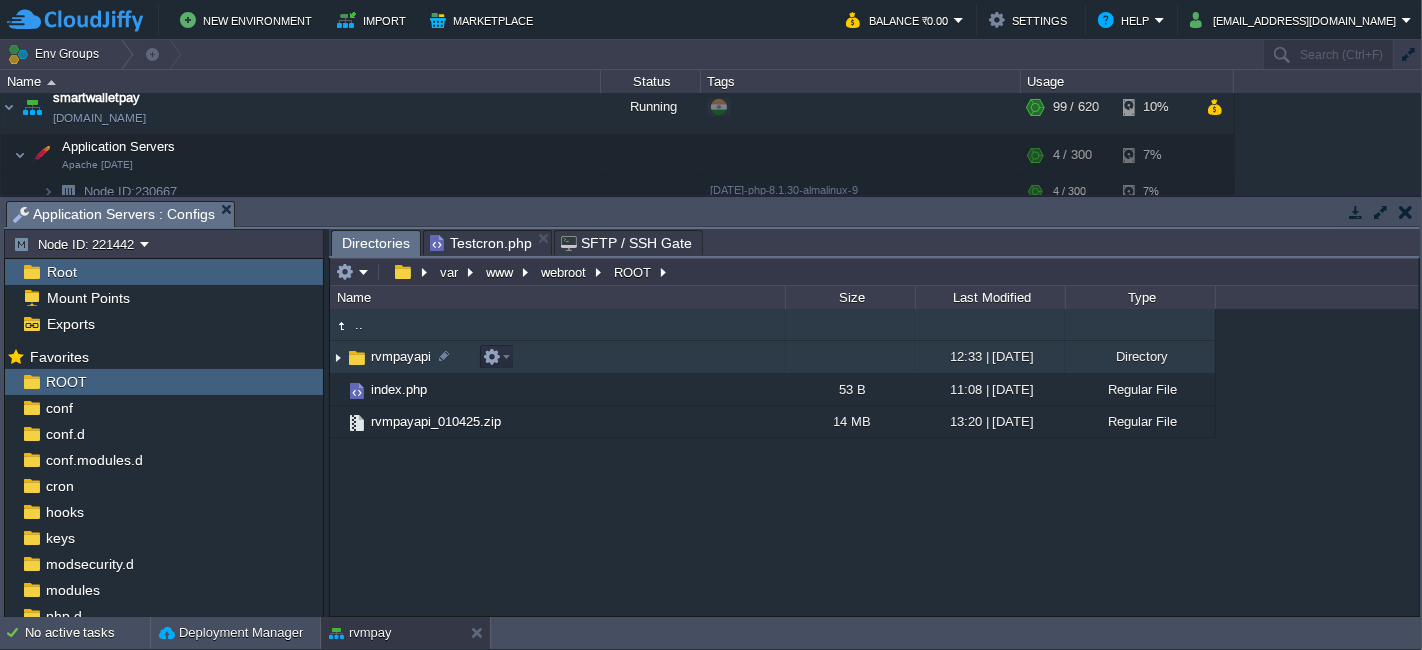 click on "rvmpayapi" at bounding box center [557, 357] 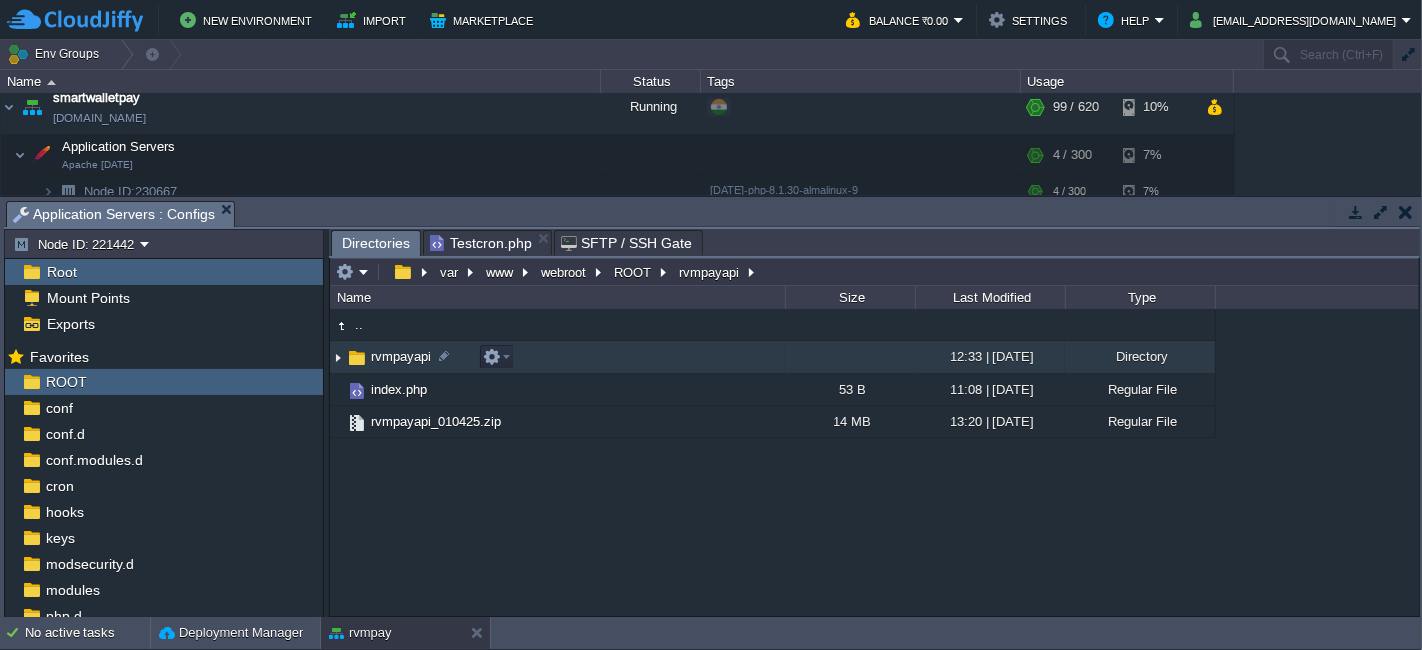 click on "rvmpayapi" at bounding box center (557, 357) 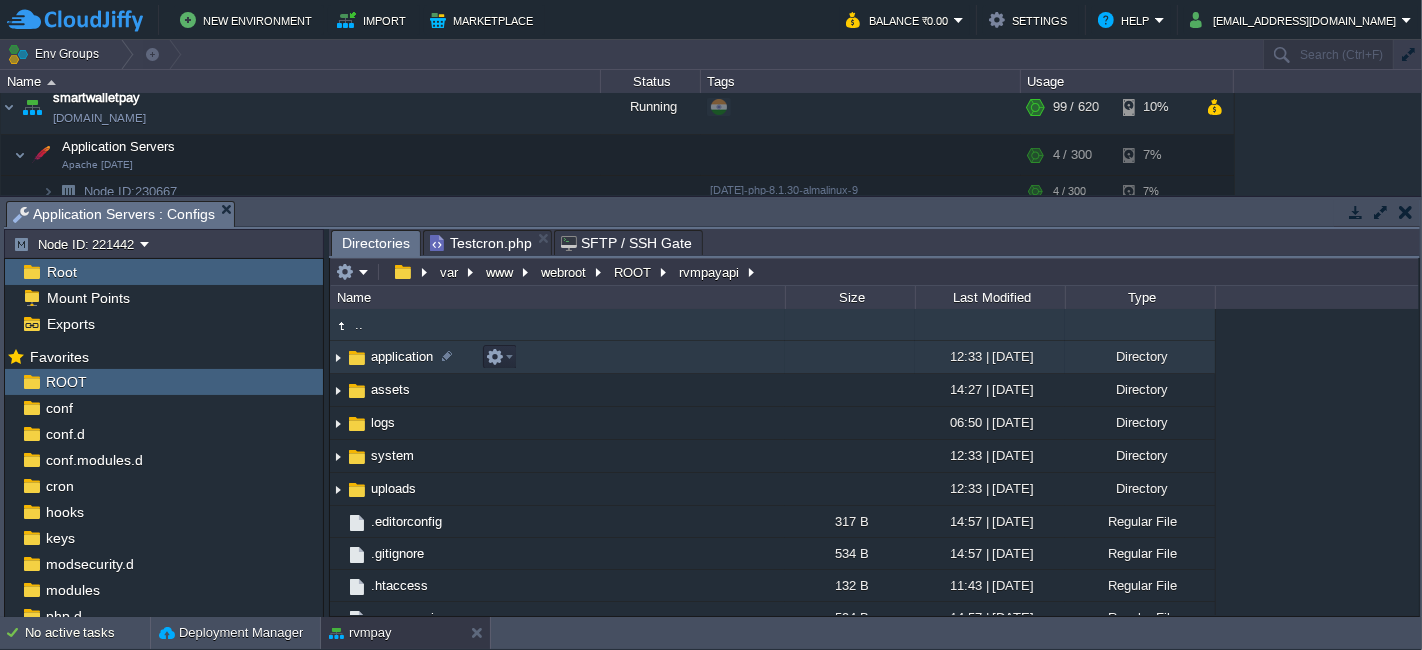 click on "application" at bounding box center (557, 357) 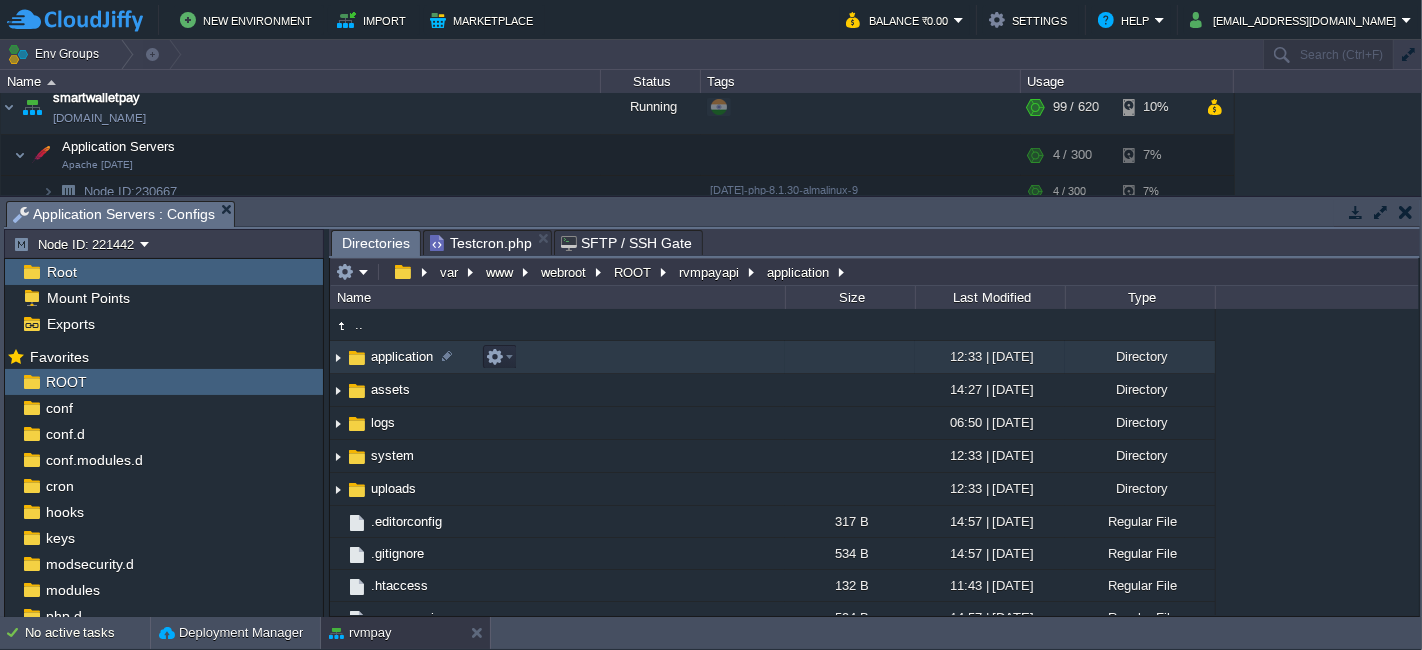 click on "application" at bounding box center [557, 357] 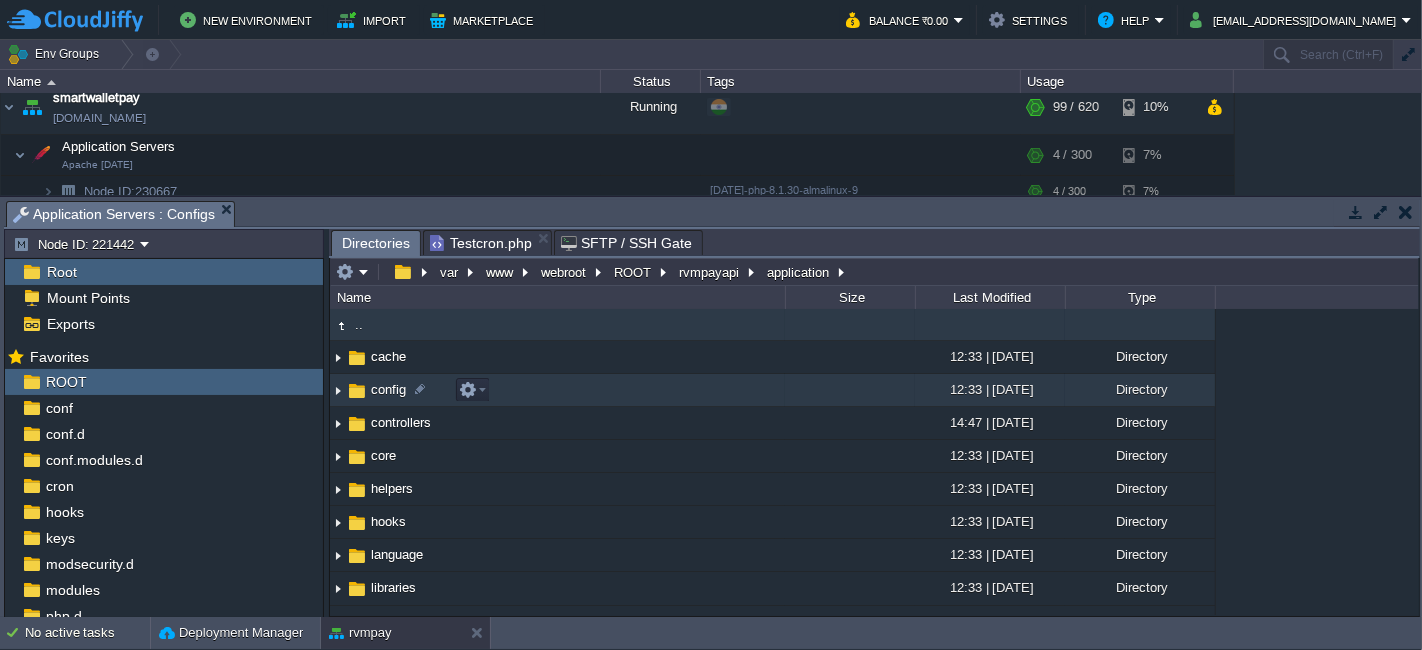 click on "config" at bounding box center (557, 390) 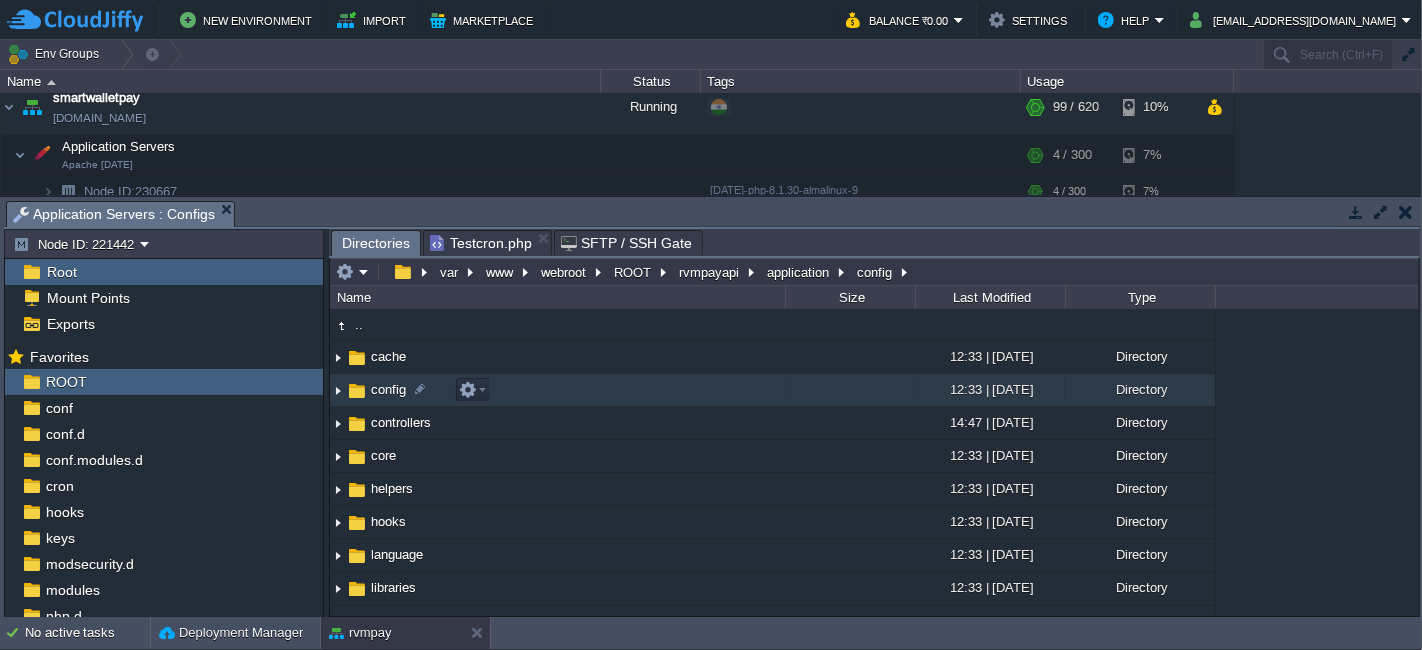 click on "config" at bounding box center [557, 390] 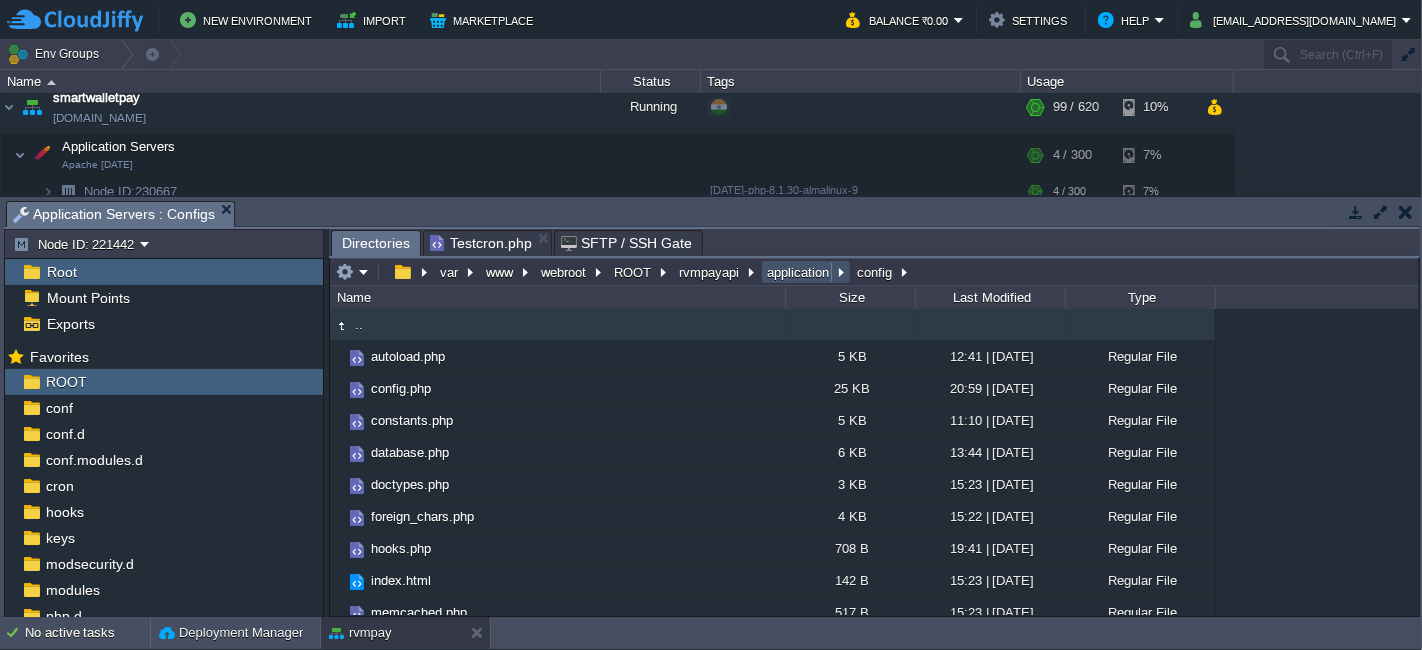 click on "application" at bounding box center (799, 272) 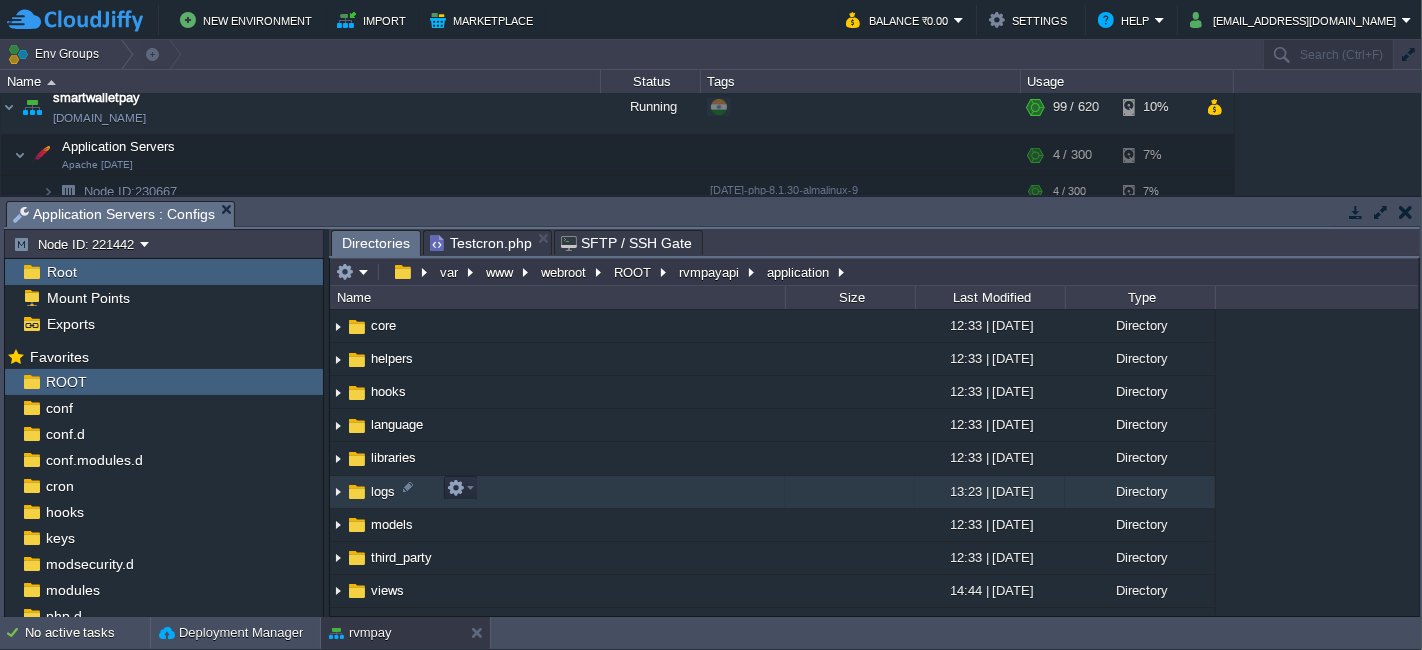 scroll, scrollTop: 135, scrollLeft: 0, axis: vertical 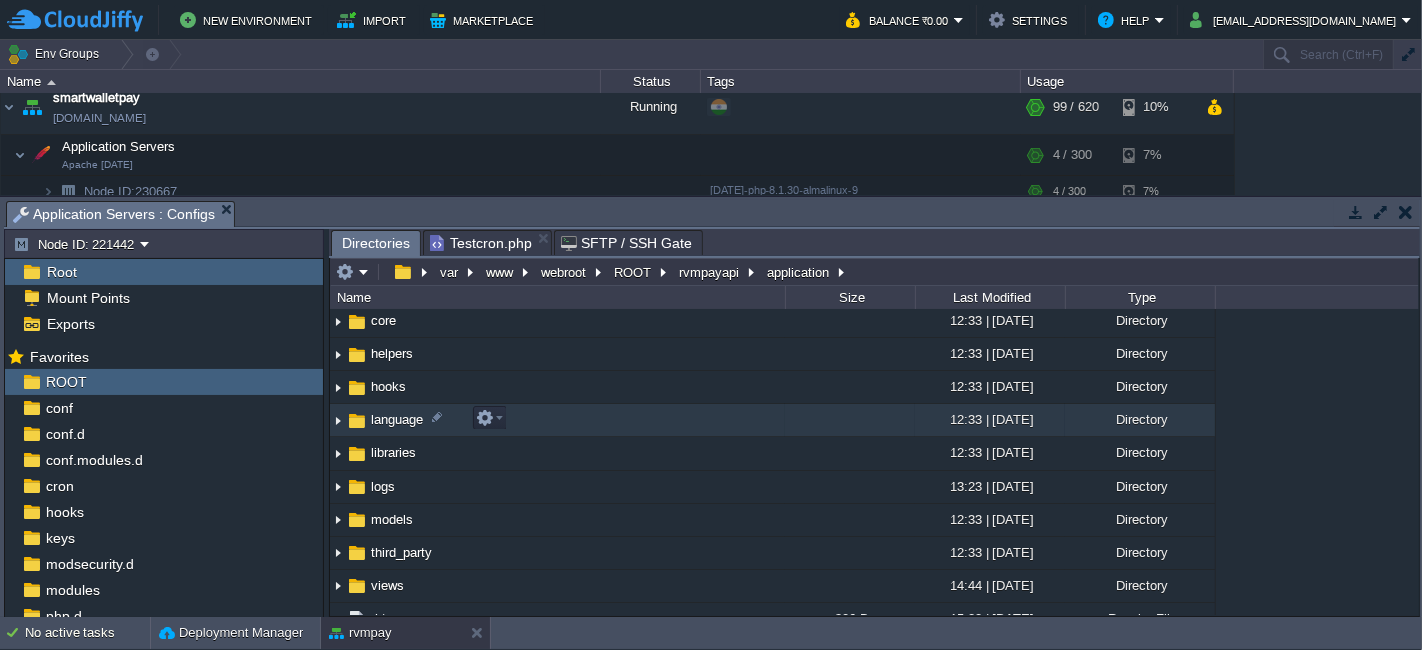 click on "language" at bounding box center [557, 420] 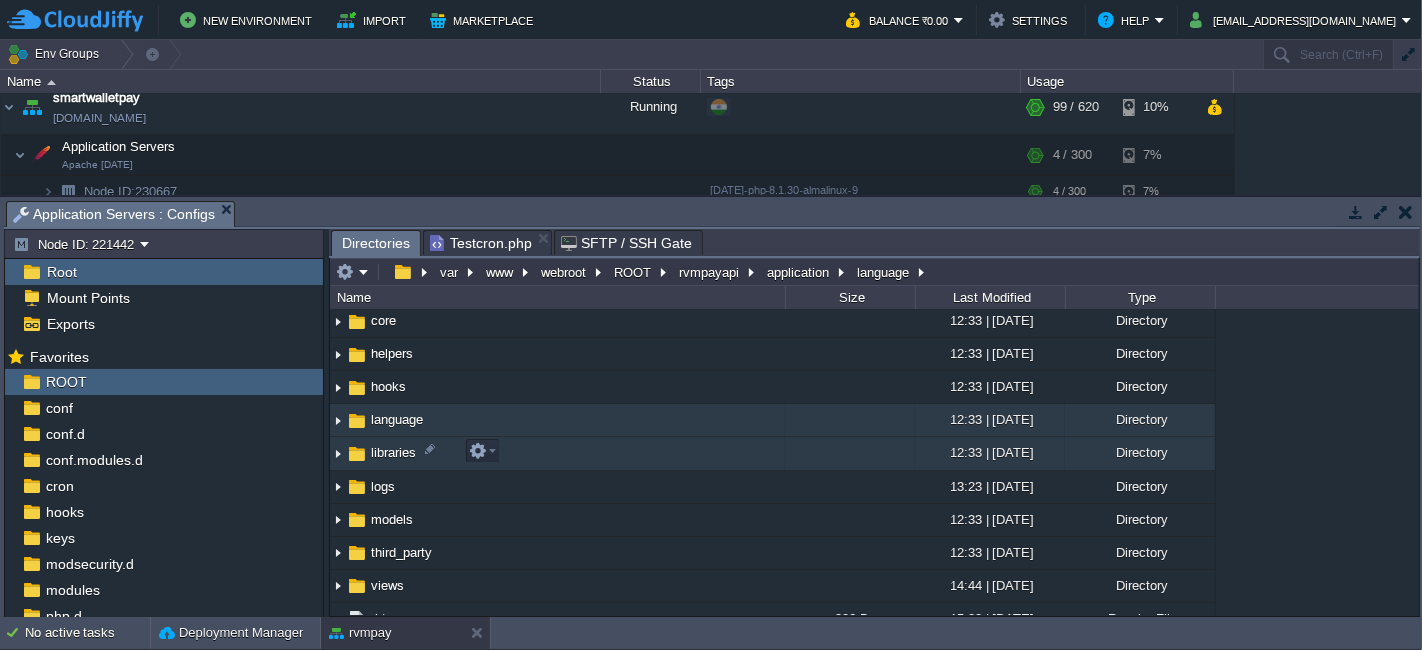 click on "libraries" at bounding box center (557, 453) 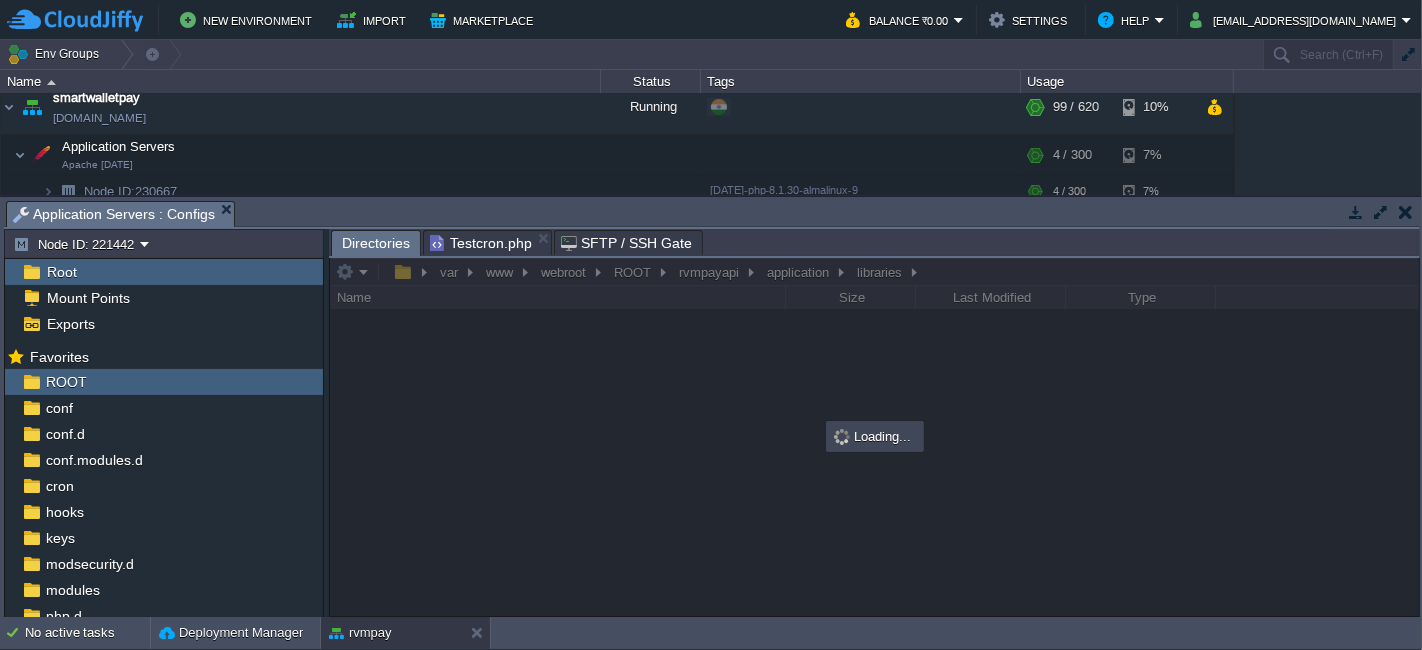 click at bounding box center (874, 437) 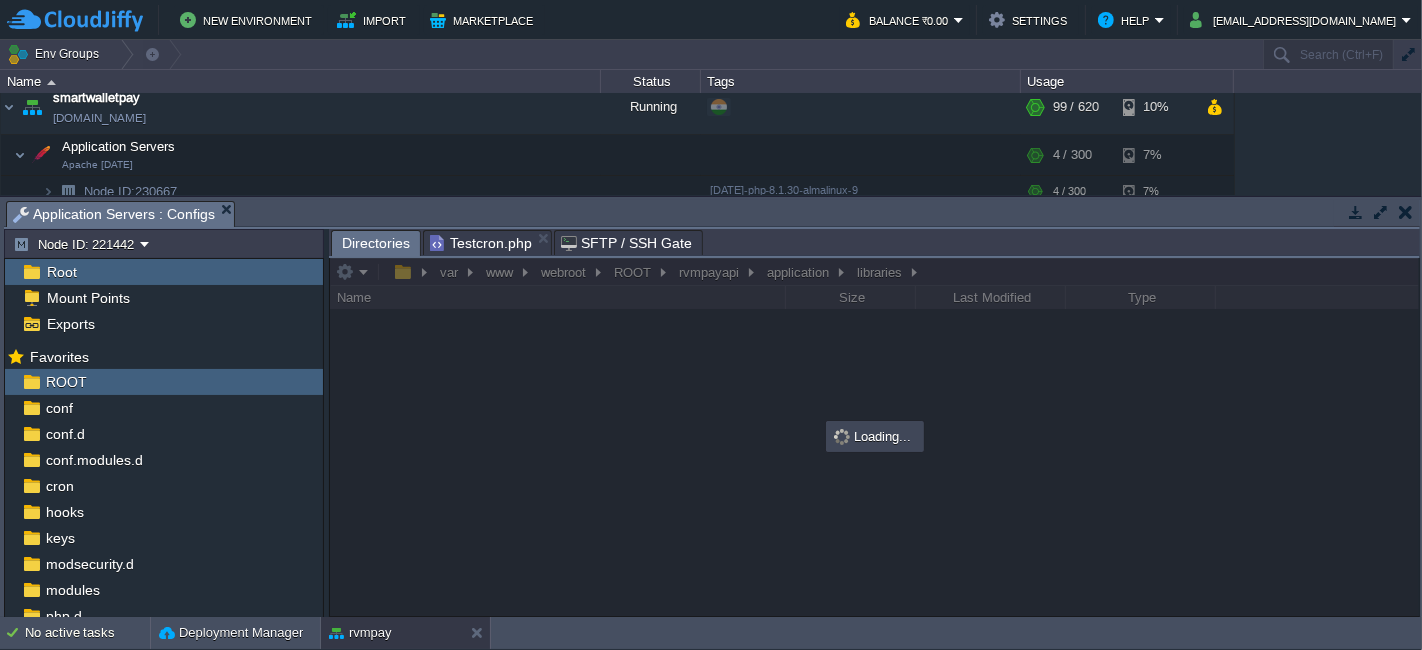 scroll, scrollTop: 0, scrollLeft: 0, axis: both 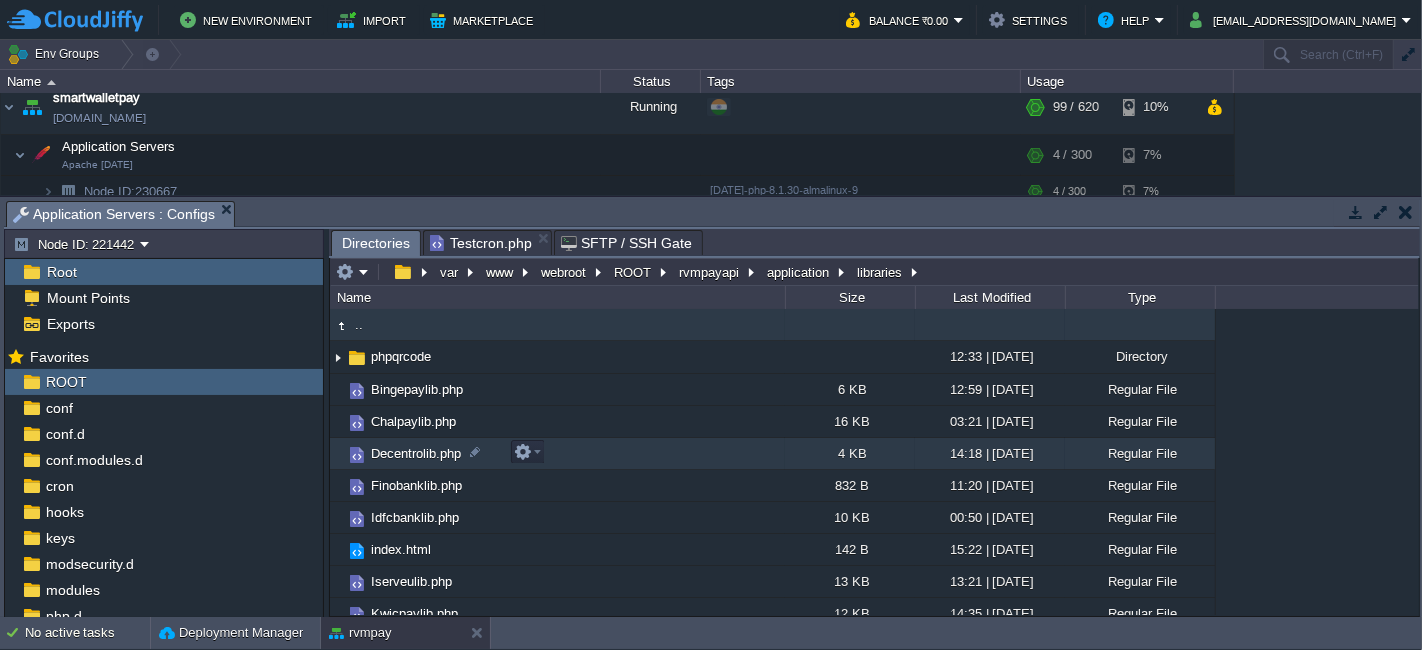 click on "Decentrolib.php" at bounding box center (557, 454) 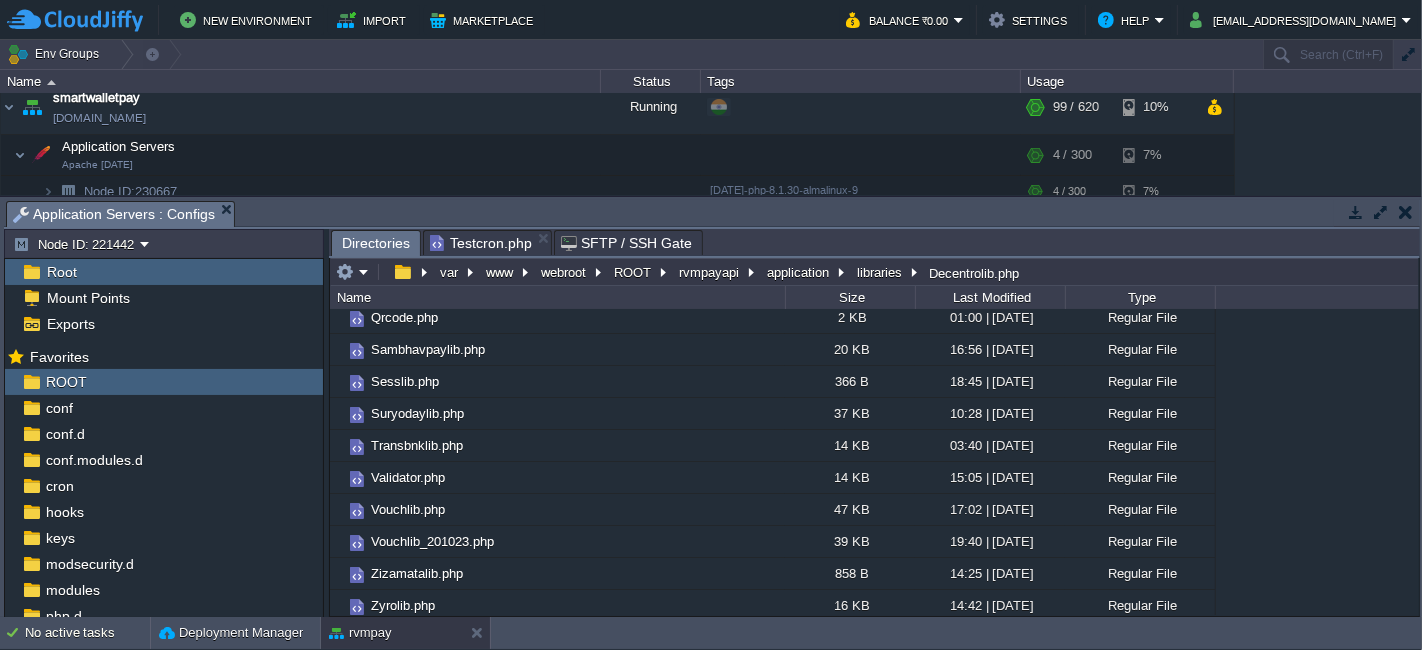 scroll, scrollTop: 0, scrollLeft: 0, axis: both 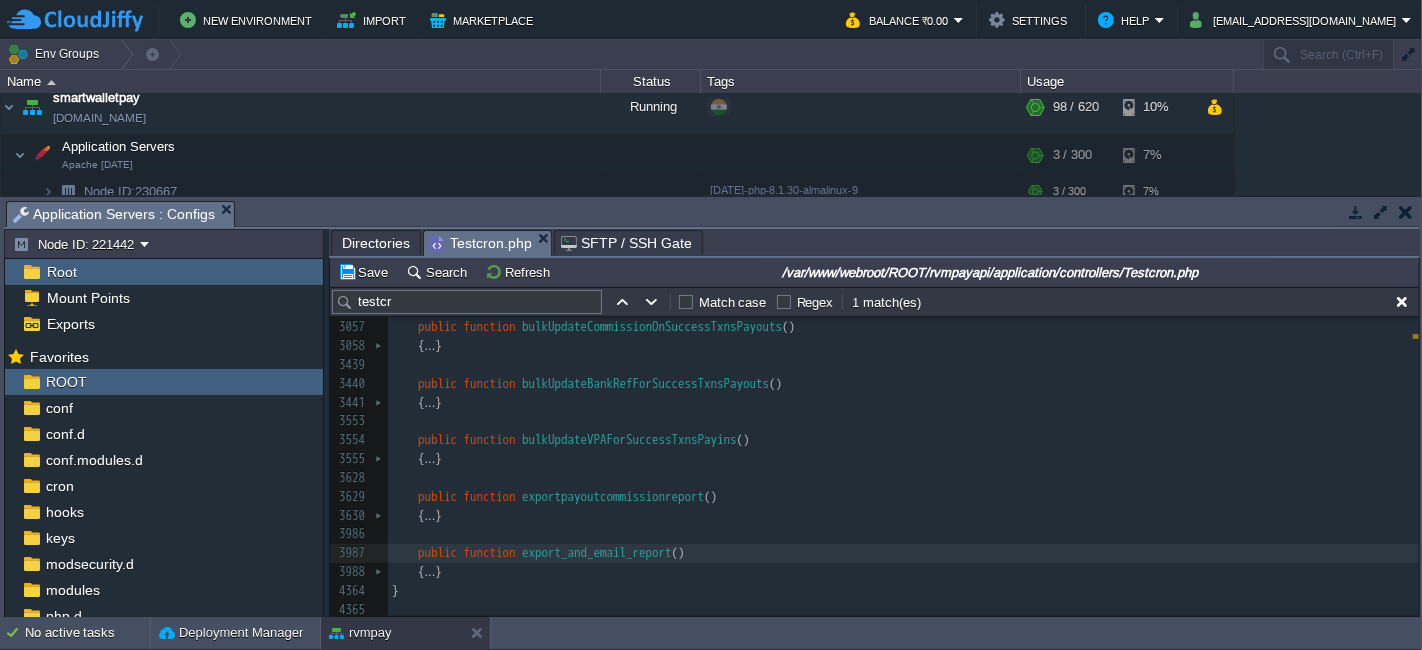 click on "Testcron.php" at bounding box center [481, 243] 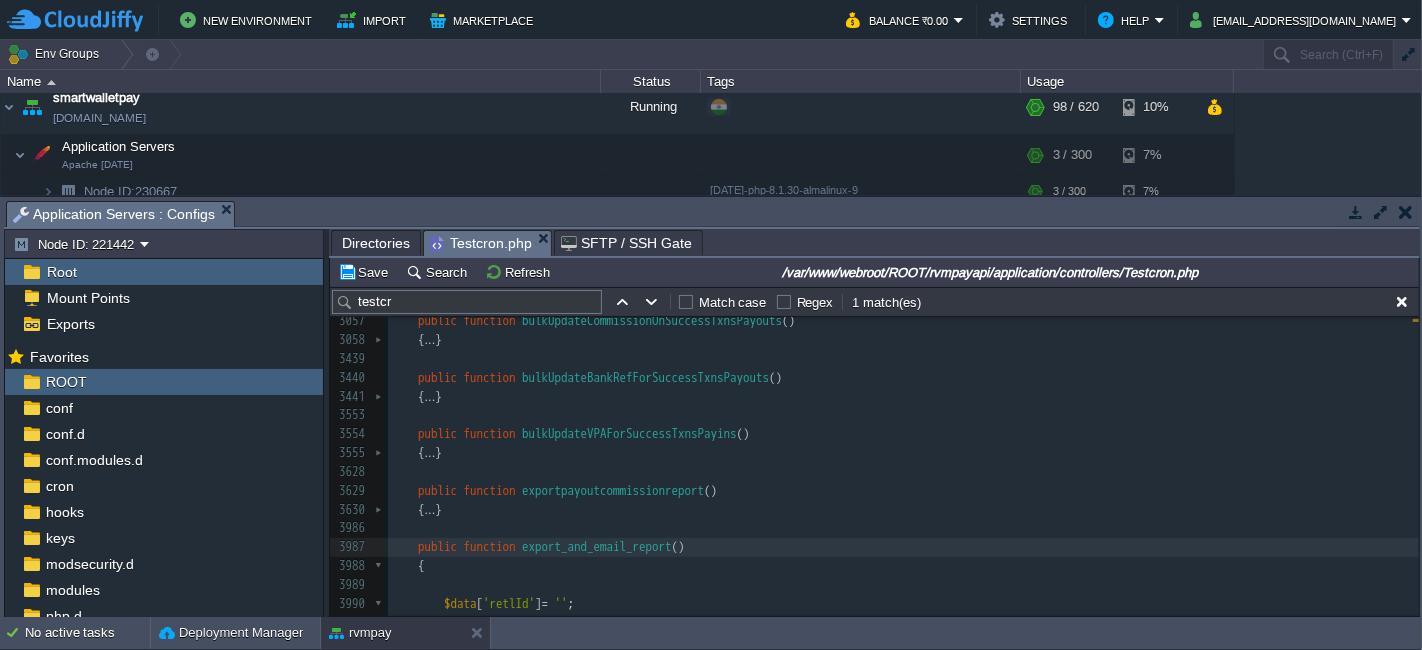 scroll, scrollTop: 1196, scrollLeft: 0, axis: vertical 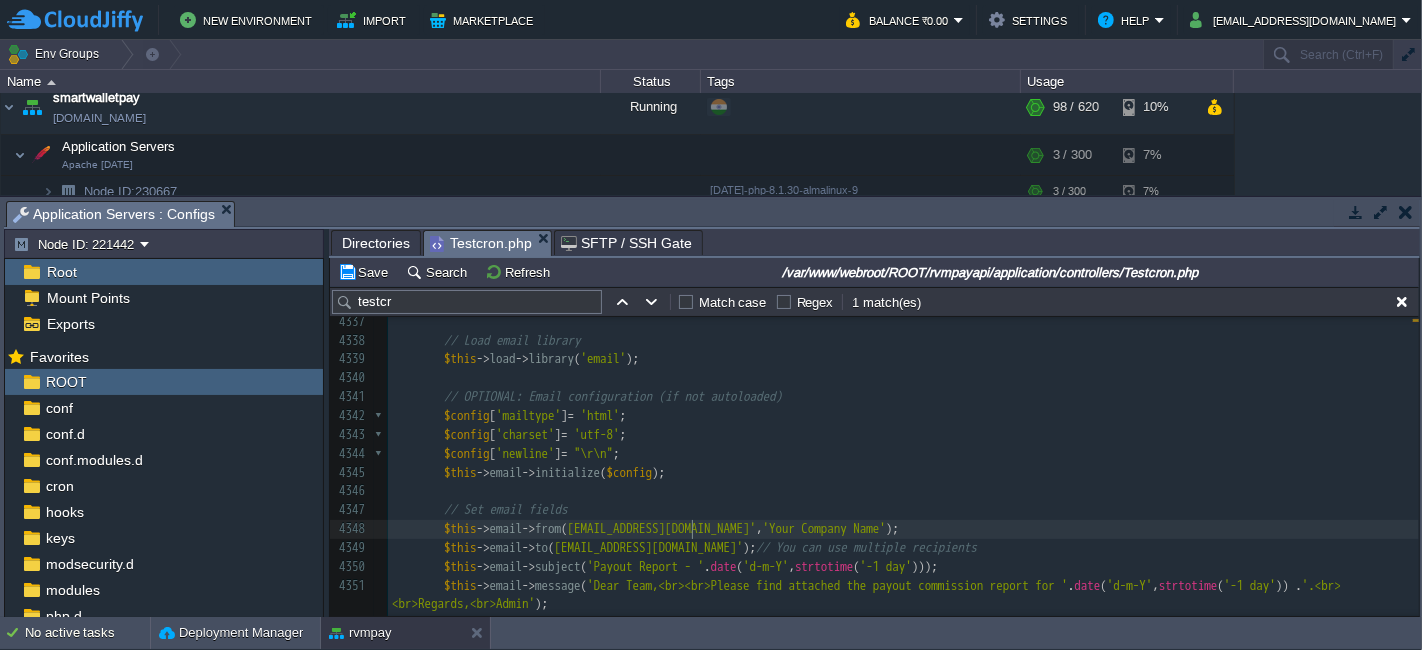 click on "x       public   function   export_and_email_report ()   4308                $output  . = '"' . $data_csv [ $i ][ 17 ]. '",' ; 4309                $output  . = '"' . $data_csv [ $i ][ 18 ]. '",' ; 4310                $output  . = '"' . $data_csv [ $i ][ 19 ]. '",' ; 4311                $output  . = '"' . $data_csv [ $i ][ 20 ]. '",' ; 4312                $output  . = '"' . $data_csv [ $i ][ 21 ]. '",' ; 4313                $output  . = '"' . $data_csv [ $i ][ 22 ]. '",' ; 4314                $output  . = '"' . $data_csv [ $i ][ 23 ]. '",' ; 4315                $output  . = '"' . $data_csv [ $i ][ 24 ]. '",' ; 4316                $output  . = '"' . $data_csv [ $i ][ 25 ]. '",' ; 4317                $output  . = '"' . $data_csv [ $i ][ 26 ]. '",' ; 4318                $output  . = '"' . $data_csv [ $i ][ 27 ]. '",' ; 4319                $output  . = '"' . '' . '",' ; 4320                $output  . = "\n" ; 4321           } 4322           4323           4324           // Download the file 4325             =" at bounding box center (903, 284) 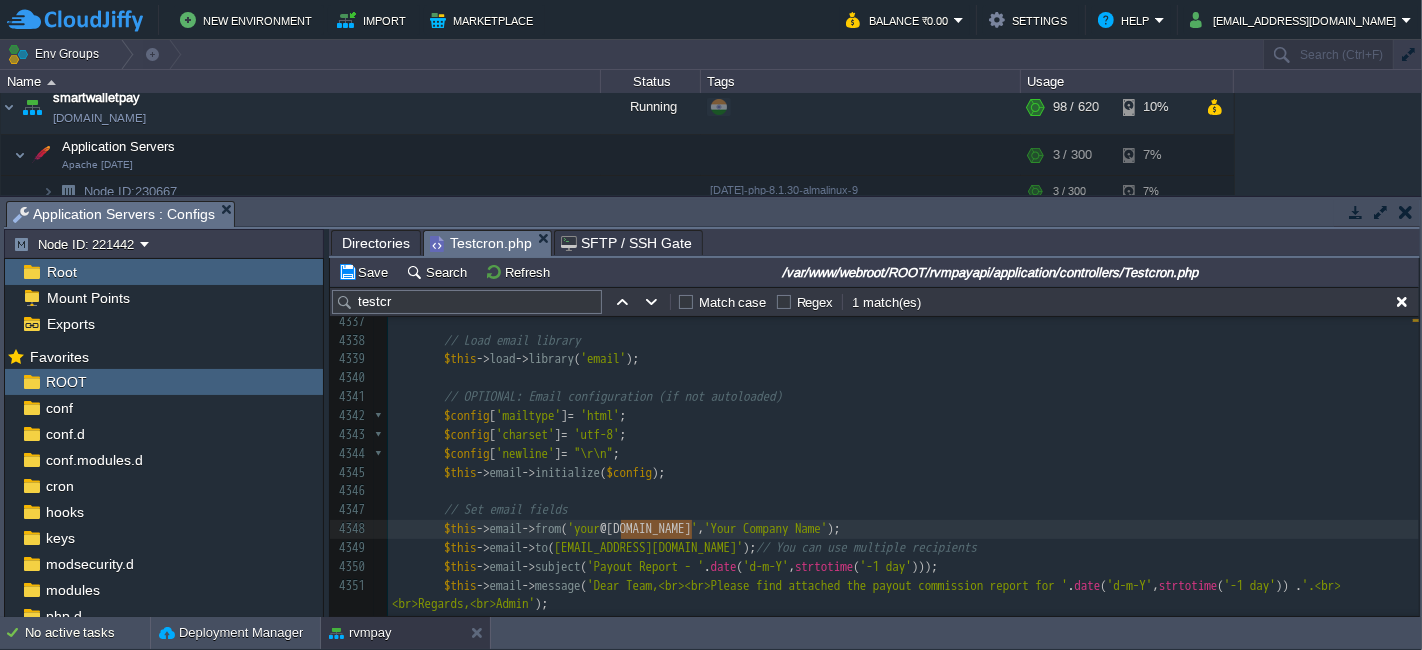type on "[EMAIL_ADDRESS][DOMAIN_NAME]" 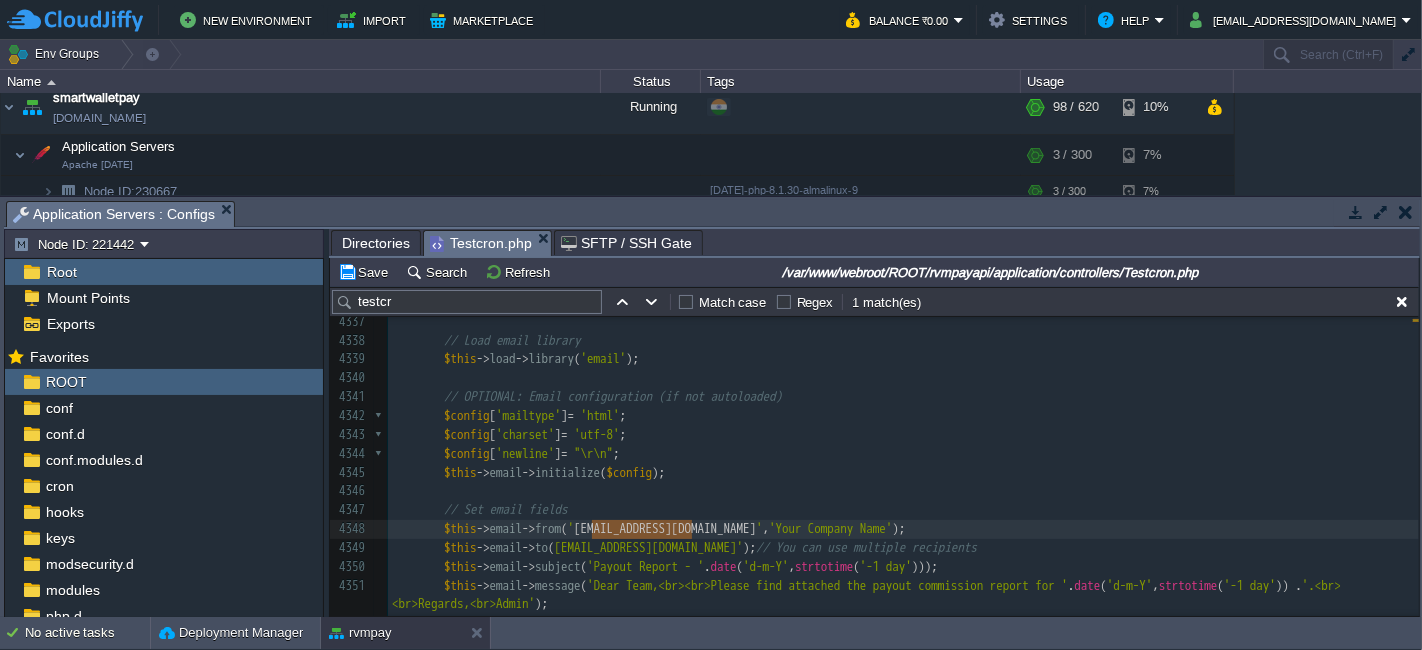 paste 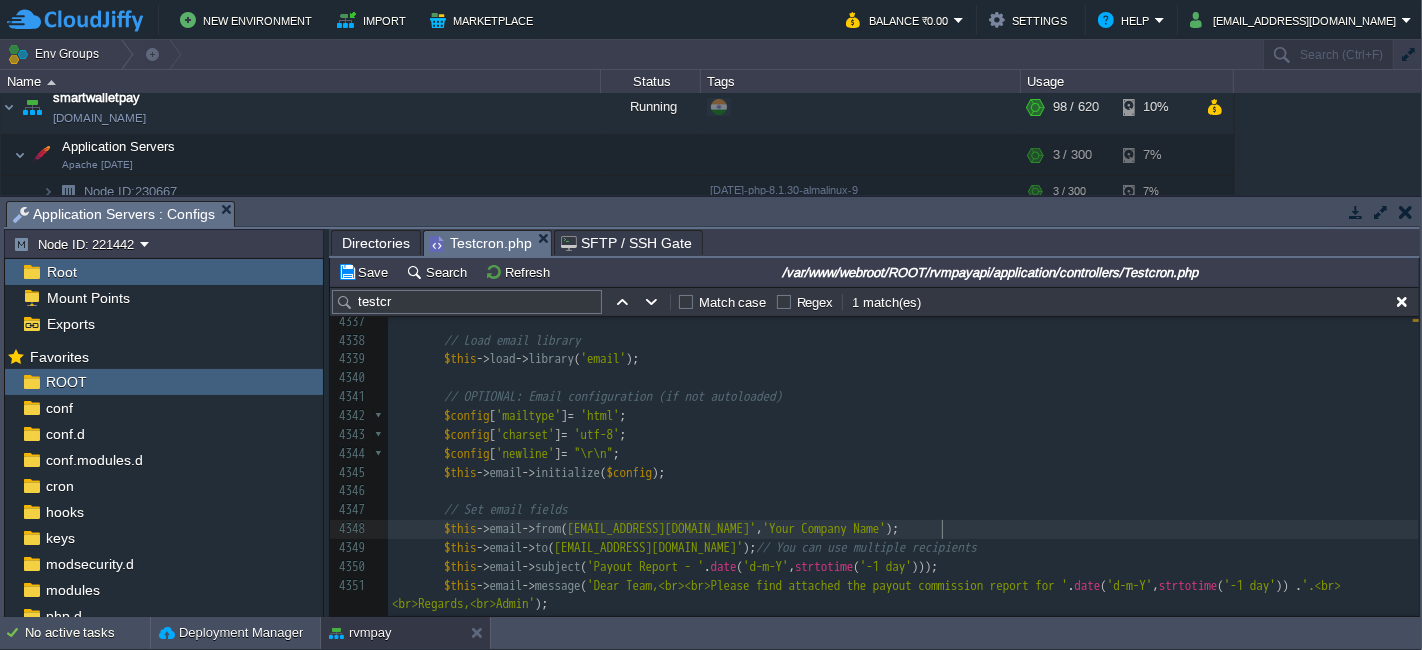 click on "x       public   function   export_and_email_report ()   4308                $output  . = '"' . $data_csv [ $i ][ 17 ]. '",' ; 4309                $output  . = '"' . $data_csv [ $i ][ 18 ]. '",' ; 4310                $output  . = '"' . $data_csv [ $i ][ 19 ]. '",' ; 4311                $output  . = '"' . $data_csv [ $i ][ 20 ]. '",' ; 4312                $output  . = '"' . $data_csv [ $i ][ 21 ]. '",' ; 4313                $output  . = '"' . $data_csv [ $i ][ 22 ]. '",' ; 4314                $output  . = '"' . $data_csv [ $i ][ 23 ]. '",' ; 4315                $output  . = '"' . $data_csv [ $i ][ 24 ]. '",' ; 4316                $output  . = '"' . $data_csv [ $i ][ 25 ]. '",' ; 4317                $output  . = '"' . $data_csv [ $i ][ 26 ]. '",' ; 4318                $output  . = '"' . $data_csv [ $i ][ 27 ]. '",' ; 4319                $output  . = '"' . '' . '",' ; 4320                $output  . = "\n" ; 4321           } 4322           4323           4324           // Download the file 4325             =" at bounding box center (903, 284) 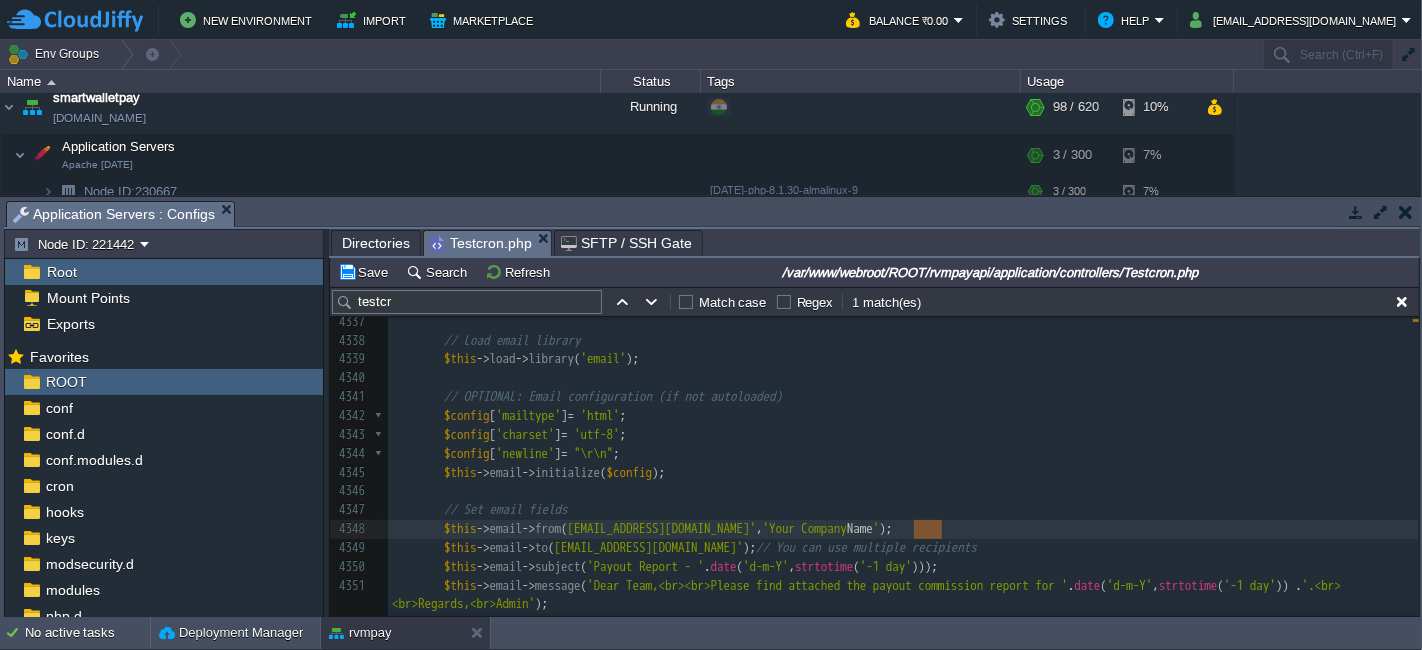 type on "Your Company Name" 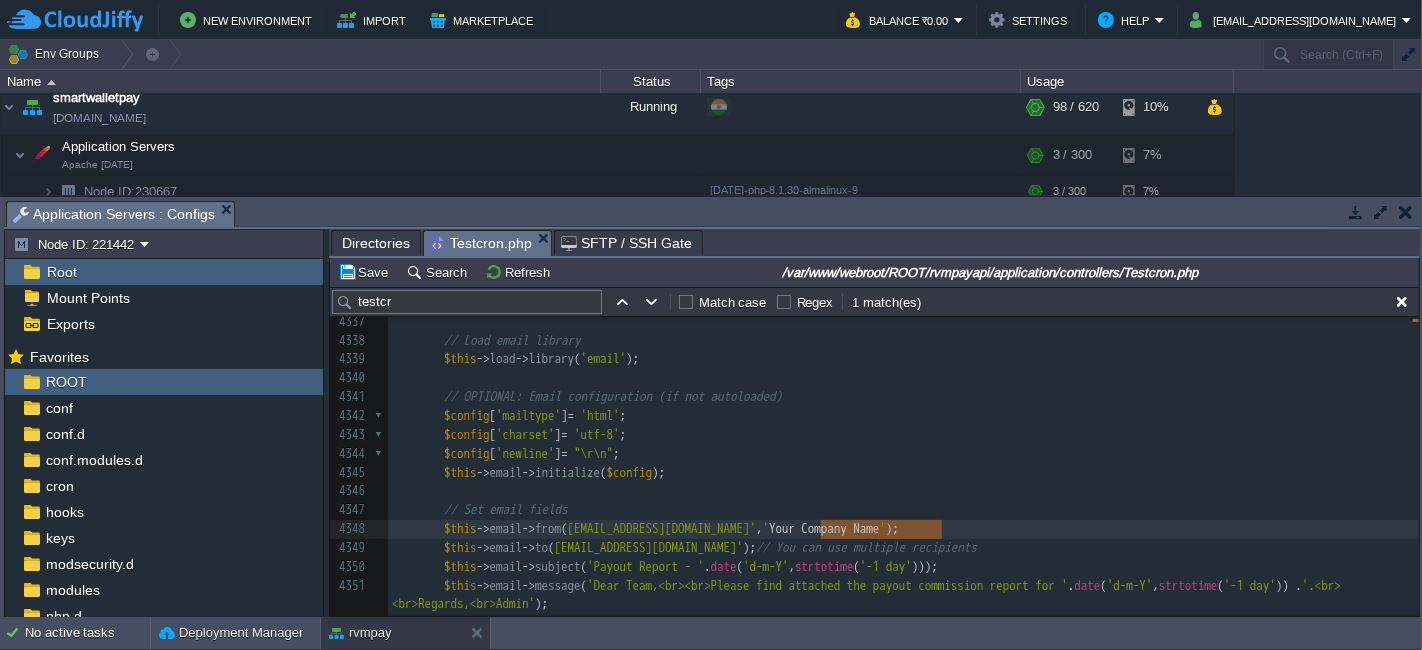 paste 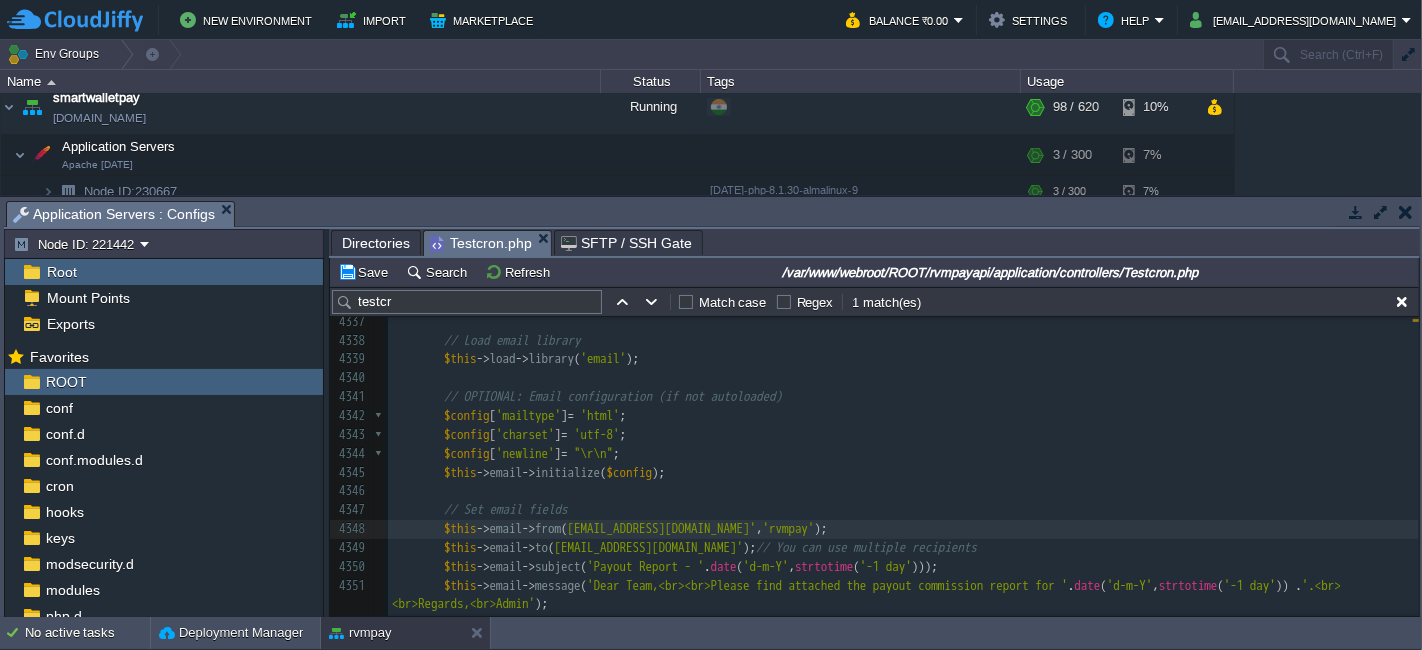 type on "rvm" 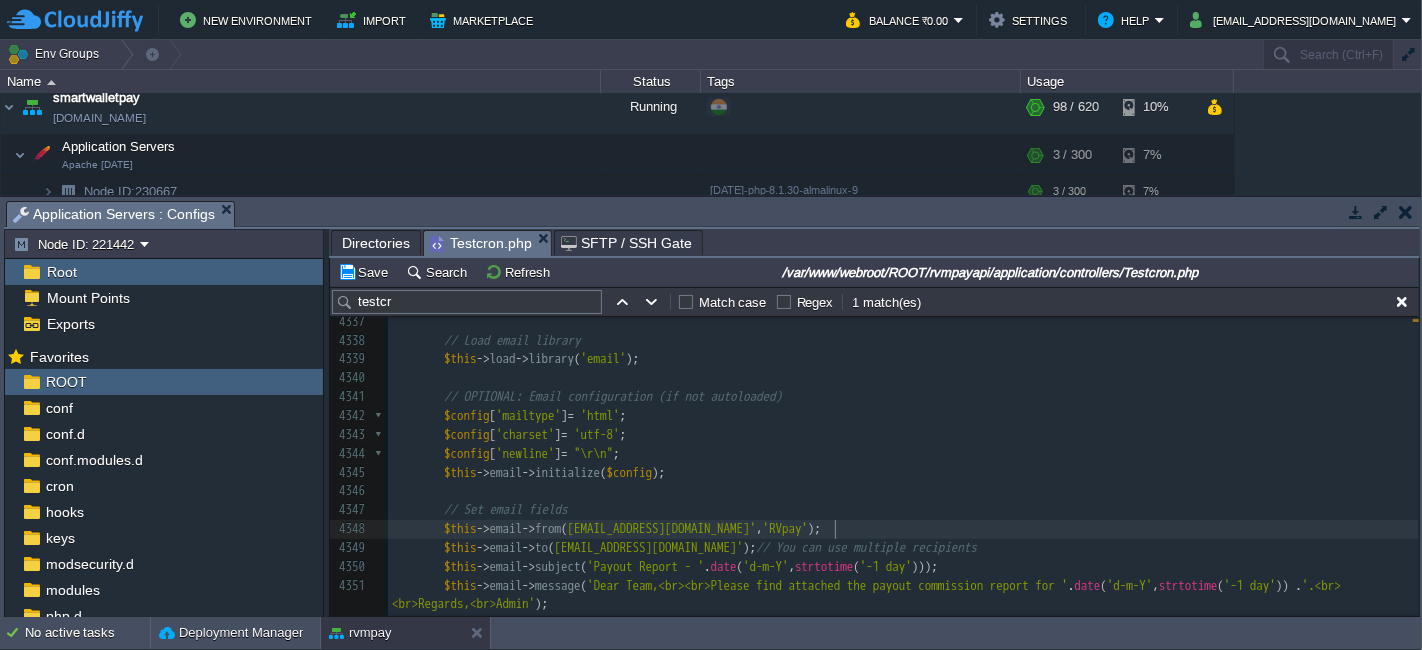 type on "RVM" 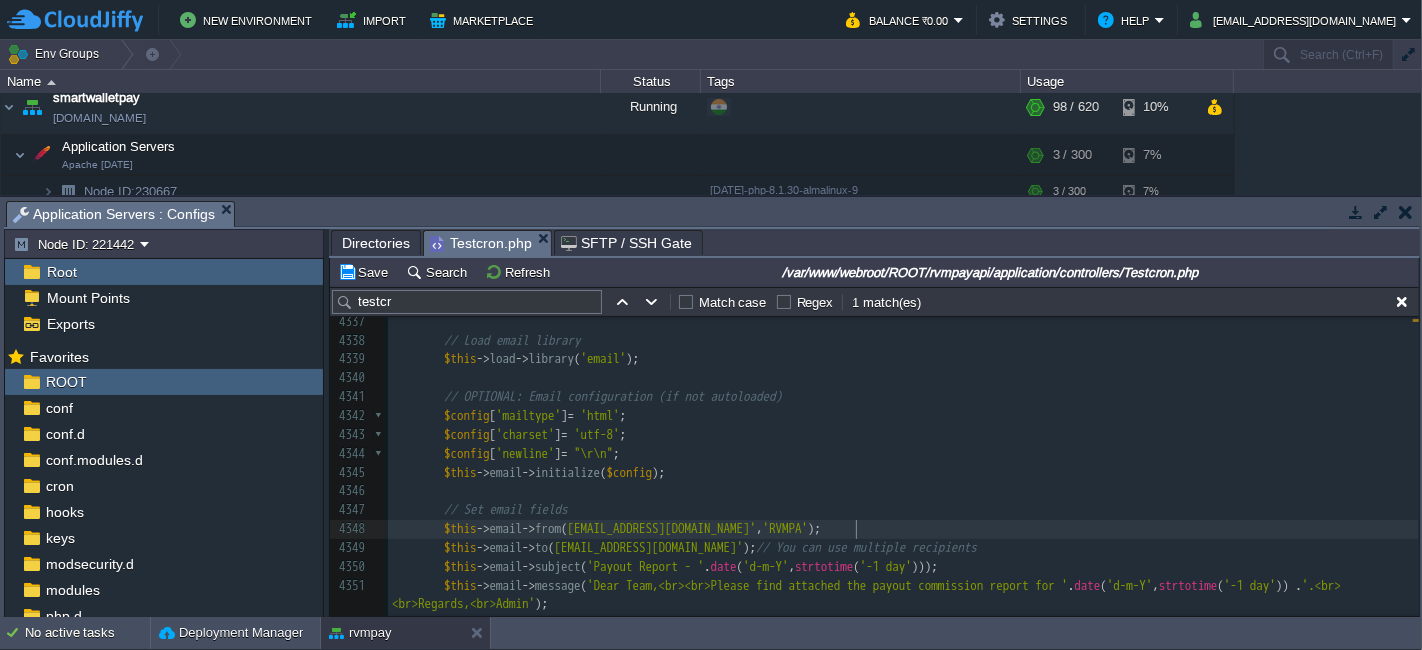 type on "MPAY" 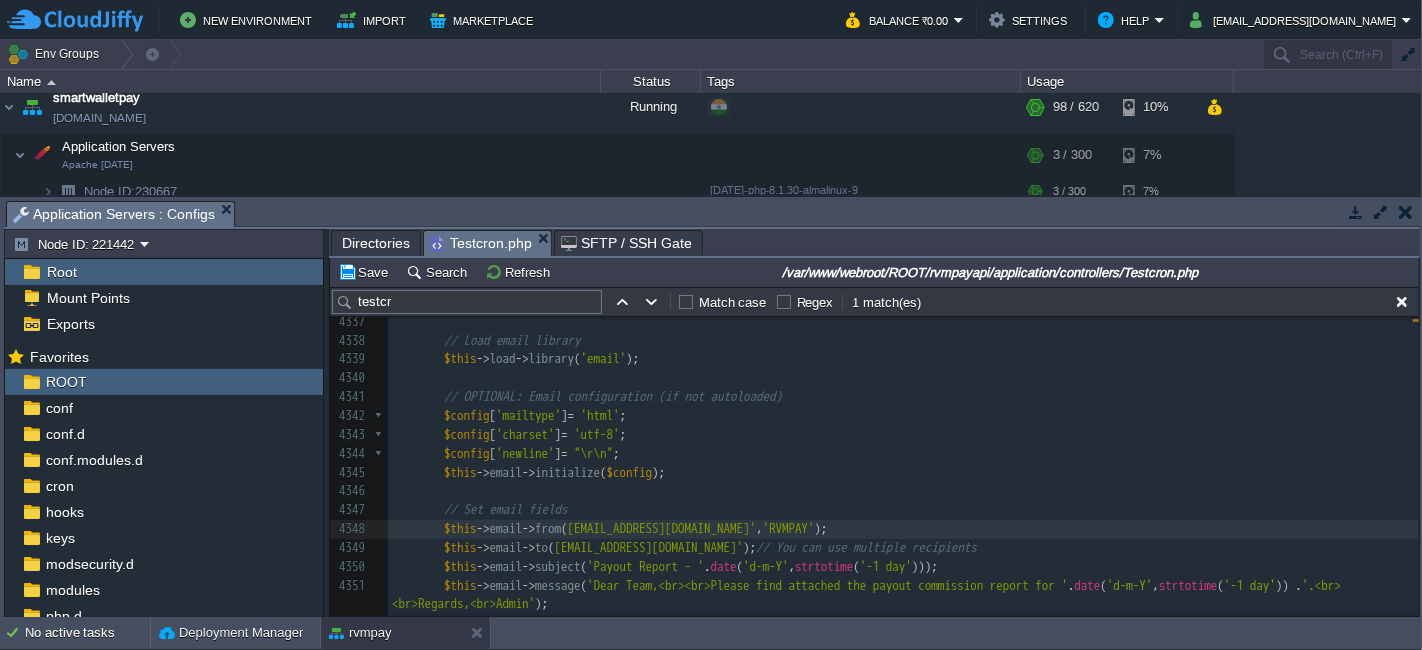 scroll, scrollTop: 7674, scrollLeft: 0, axis: vertical 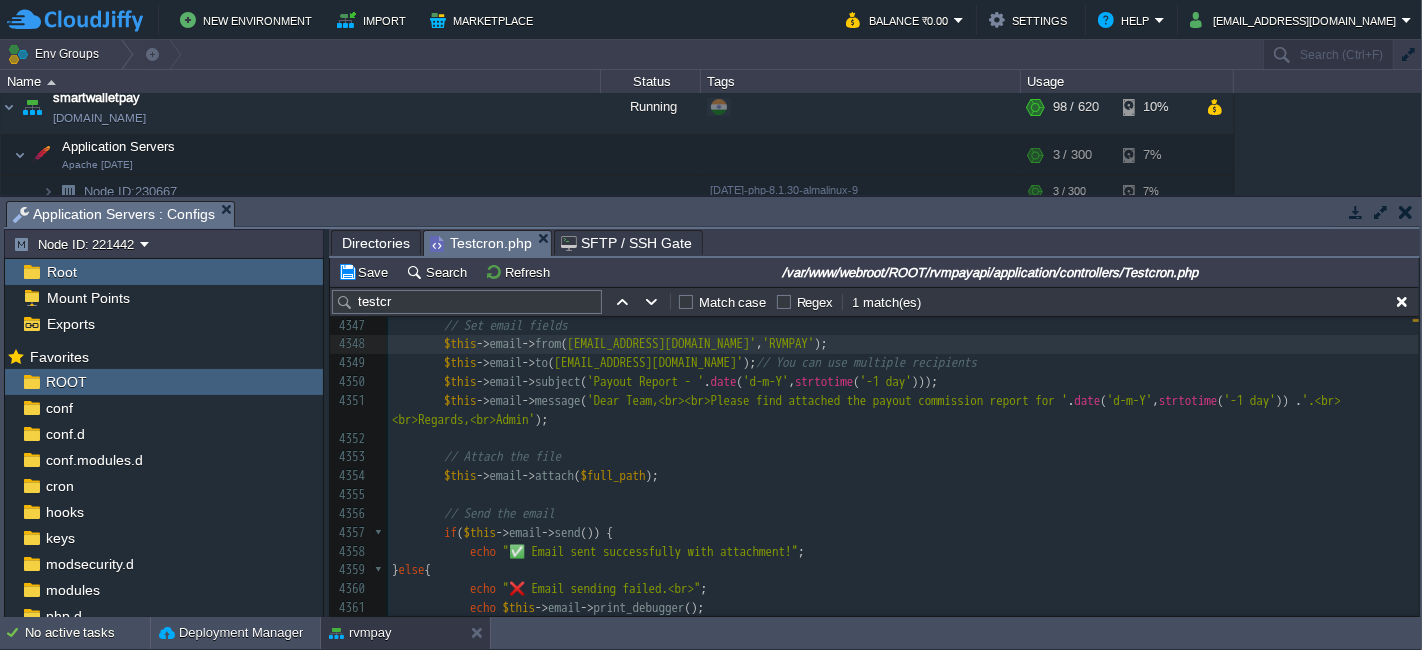 click on "x       public   function   export_and_email_report ()   4335           // Save the file to the folder 4336           file_put_contents ( $folder_path  .  $filename ,  $output ); 4337 ​ 4338           // Load email library 4339          $this -> load -> library ( 'email' ); 4340 ​ 4341          // OPTIONAL: Email configuration (if not autoloaded) 4342          $config [ 'mailtype' ]  =   'html' ; 4343          $config [ 'charset' ]   =   'utf-8' ; 4344          $config [ 'newline' ]   =   "\r\n" ; 4345          $this -> email -> initialize ( $config ); 4346 ​ 4347          // Set email fields 4348          $this -> email -> from ( [EMAIL_ADDRESS][DOMAIN_NAME]' ,  'RVMPAY' ); 4349          $this -> email -> to ( [EMAIL_ADDRESS][DOMAIN_NAME]' );  // You can use multiple recipients 4350          $this -> email -> subject ( 'Payout Report - '  .  date ( 'd-m-Y' ,  strtotime ( '-1 day' ))); 4351          $this -> email -> message (  .  date ( 'd-m-Y' ,  strtotime ( '-1 day' )) ." at bounding box center [903, 391] 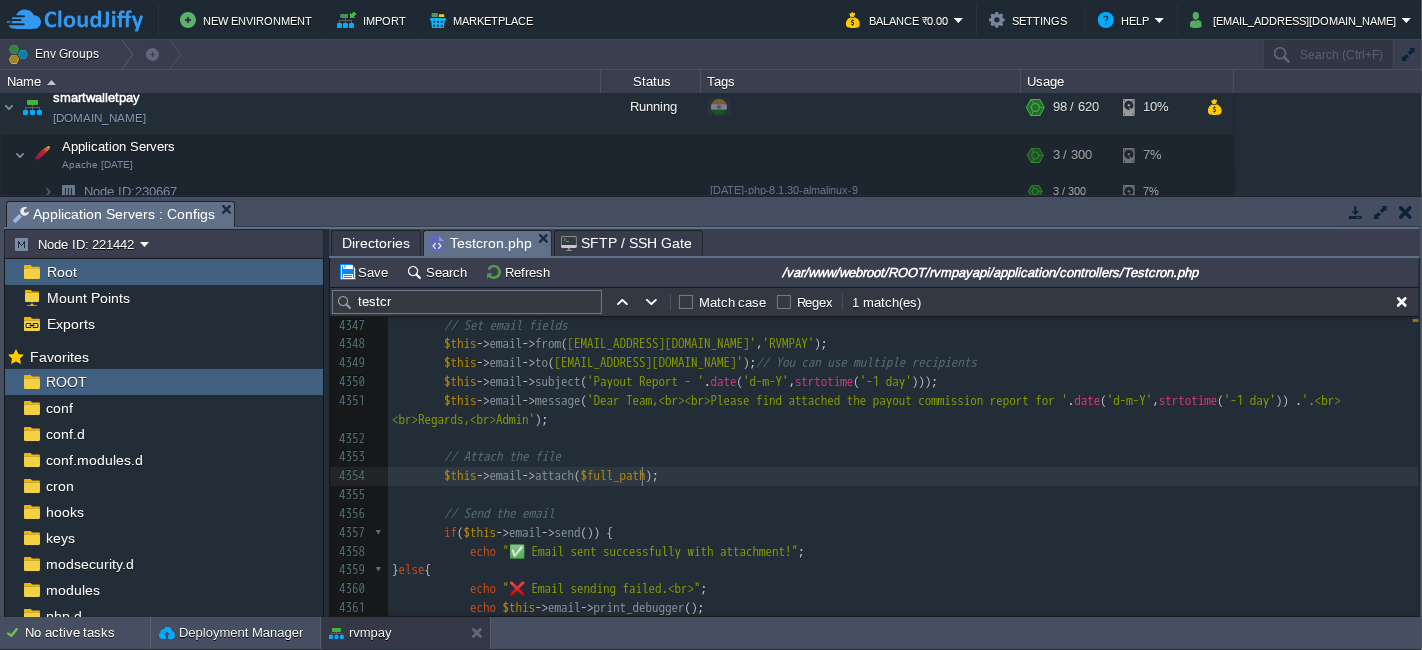 type on "$full_path" 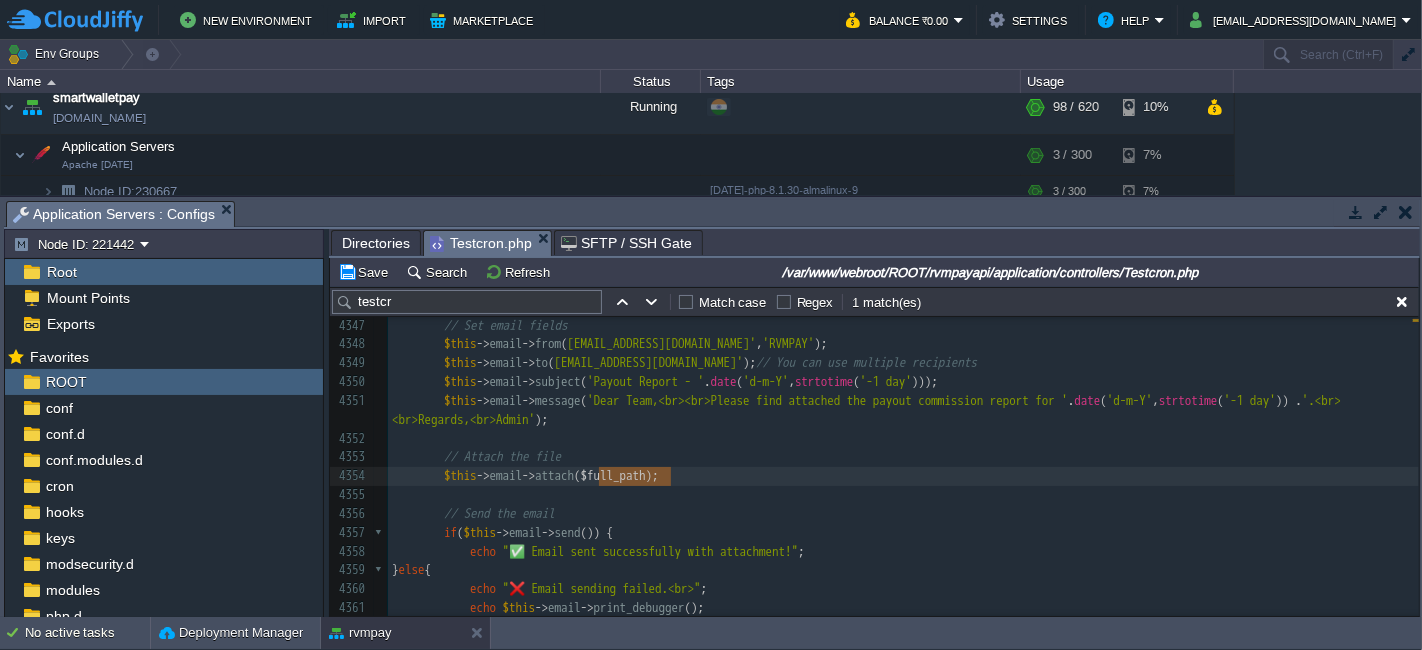 scroll, scrollTop: 7717, scrollLeft: 0, axis: vertical 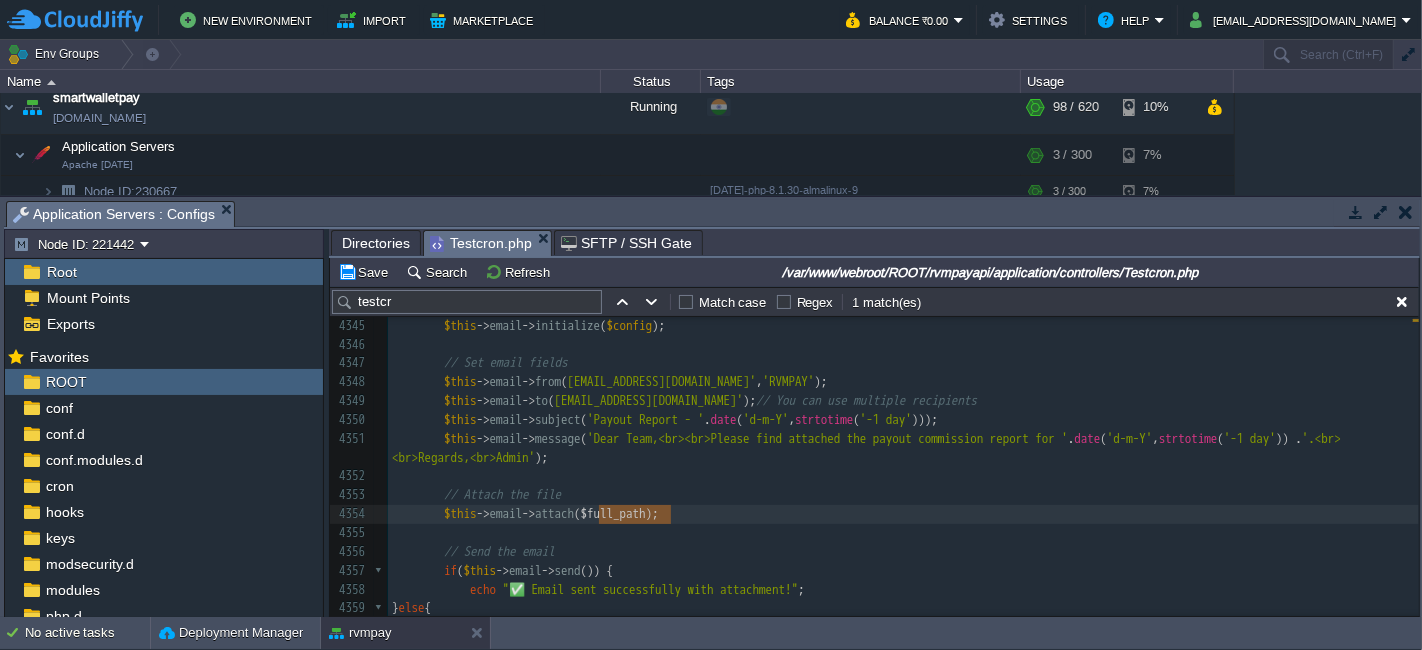 type on "$full_path" 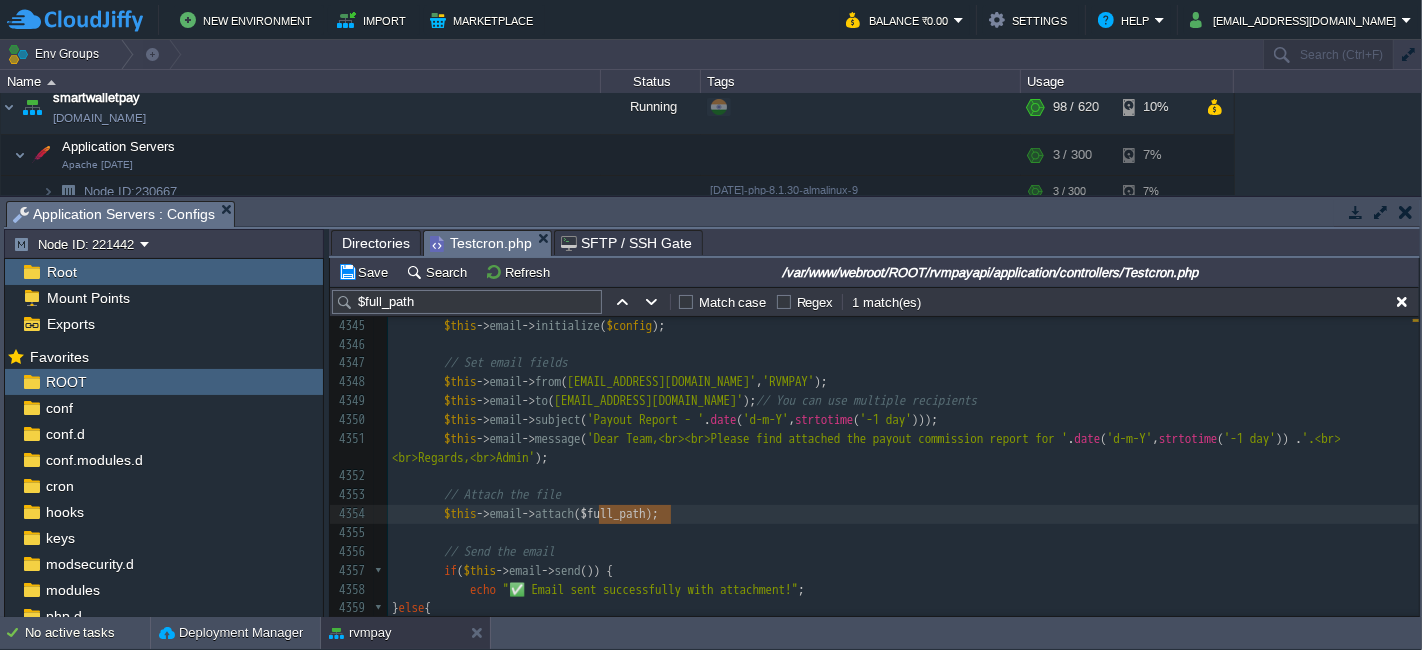type on "$full_path" 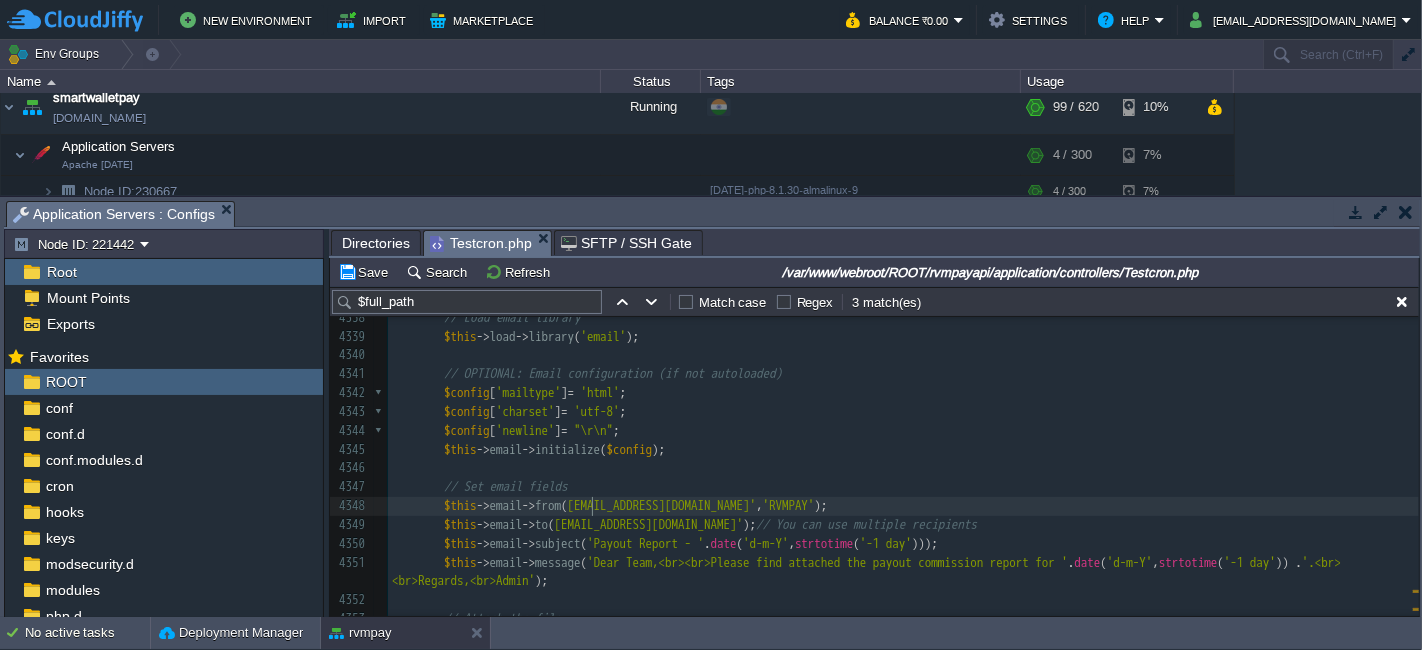 click on "[EMAIL_ADDRESS][DOMAIN_NAME]'" at bounding box center [662, 505] 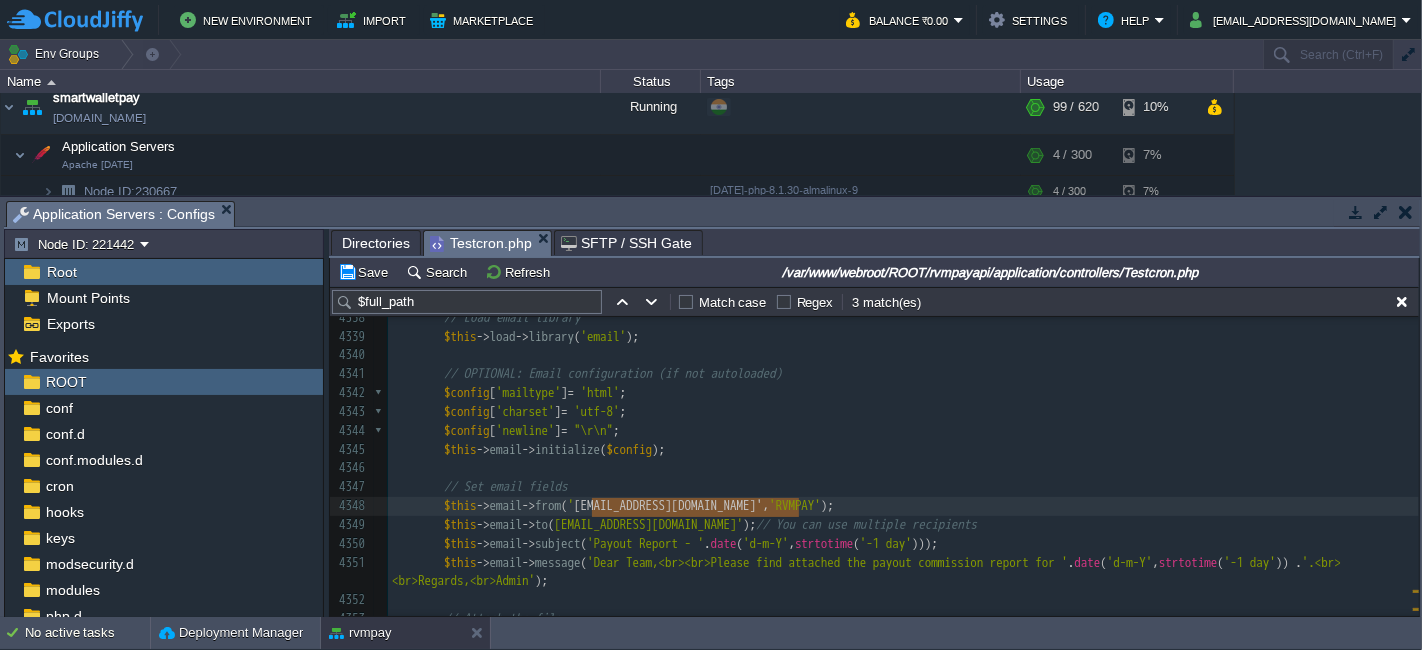 type on "[EMAIL_ADDRESS][DOMAIN_NAME]" 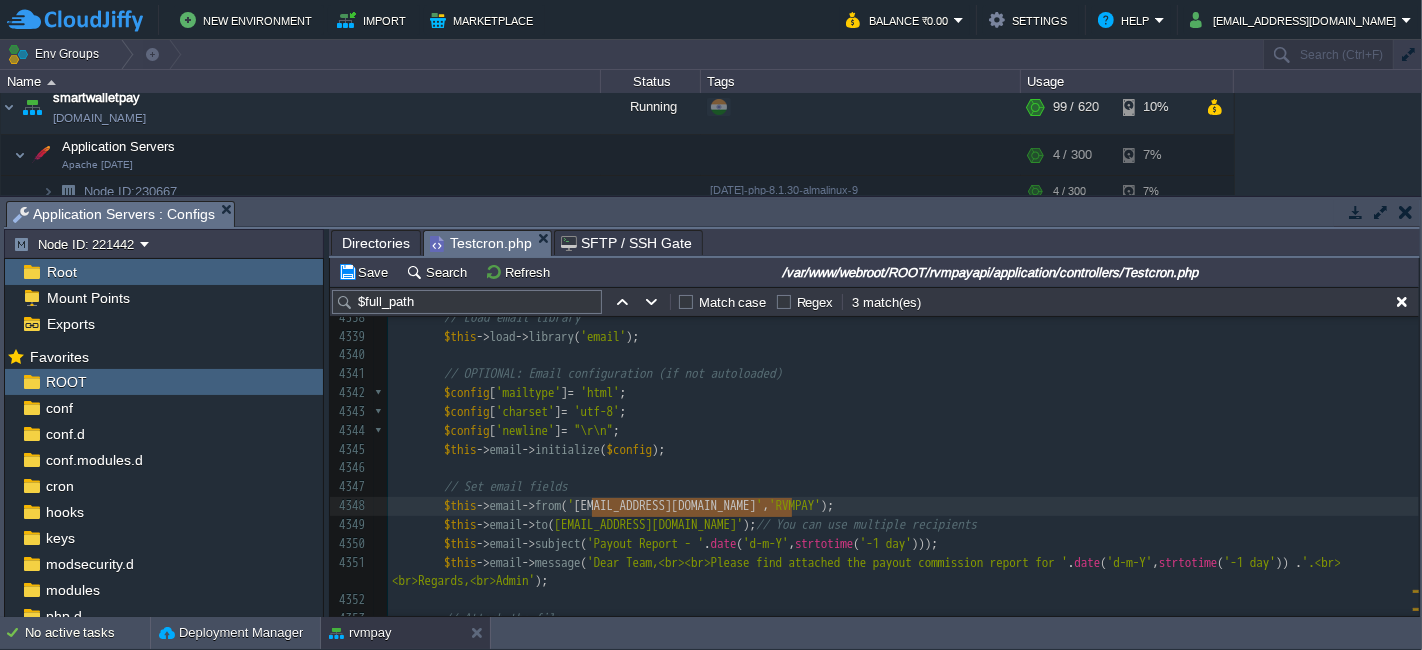 drag, startPoint x: 589, startPoint y: 503, endPoint x: 794, endPoint y: 510, distance: 205.11948 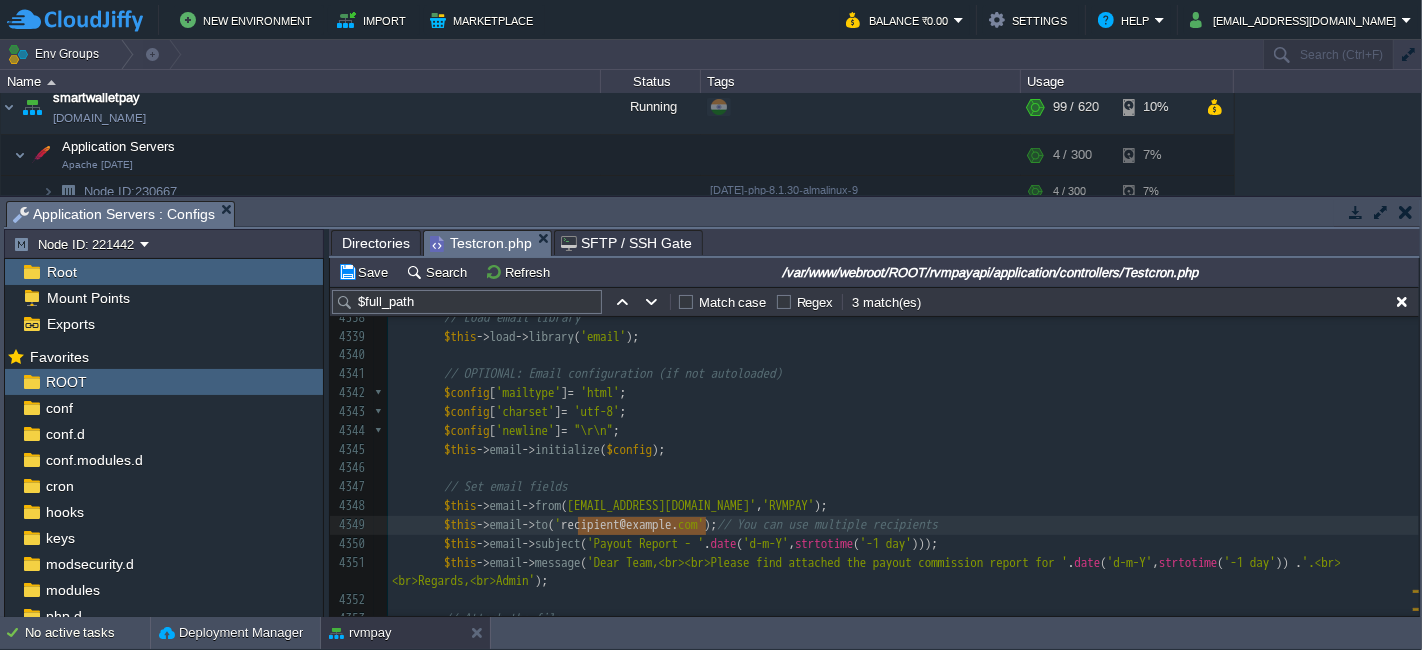 type on "[EMAIL_ADDRESS][DOMAIN_NAME]" 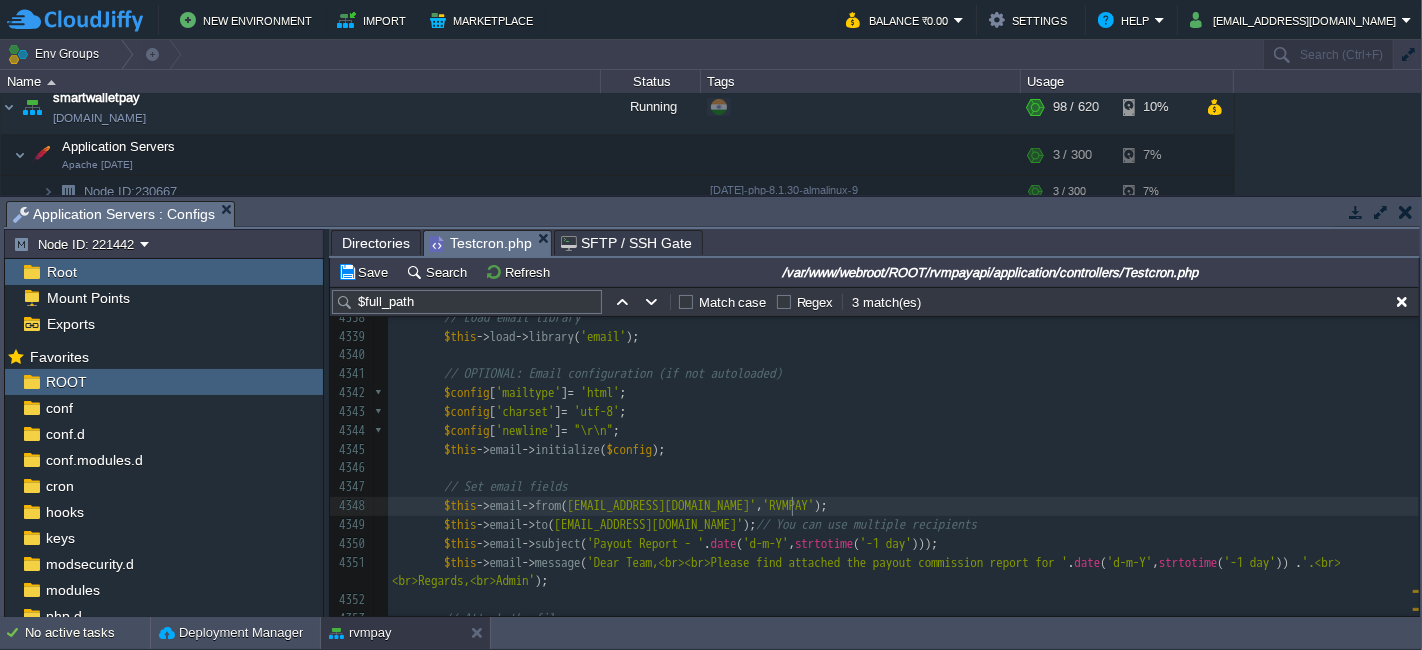 click on "x       public   function   export_and_email_report ()   4312                $output  . = '"' . $data_csv [ $i ][ 21 ]. '",' ; 4313                $output  . = '"' . $data_csv [ $i ][ 22 ]. '",' ; 4314                $output  . = '"' . $data_csv [ $i ][ 23 ]. '",' ; 4315                $output  . = '"' . $data_csv [ $i ][ 24 ]. '",' ; 4316                $output  . = '"' . $data_csv [ $i ][ 25 ]. '",' ; 4317                $output  . = '"' . $data_csv [ $i ][ 26 ]. '",' ; 4318                $output  . = '"' . $data_csv [ $i ][ 27 ]. '",' ; 4319                $output  . = '"' . '' . '",' ; 4320                $output  . = "\n" ; 4321           } 4322           4323           4324           // Download the file 4325           $filename   =   "payout_report_"  .  date ( 'dmy' , strtotime ( '-1 day' )) .  ".csv" ; 4326           4327 ​ 4328           $folder_path   =   FCPATH  .  'uploads/csv/' ; 4329          $full_path   =   $folder_path  .  $filename ; 4330 ​ 4331          if  ( ! is_dir ( (" at bounding box center (903, 337) 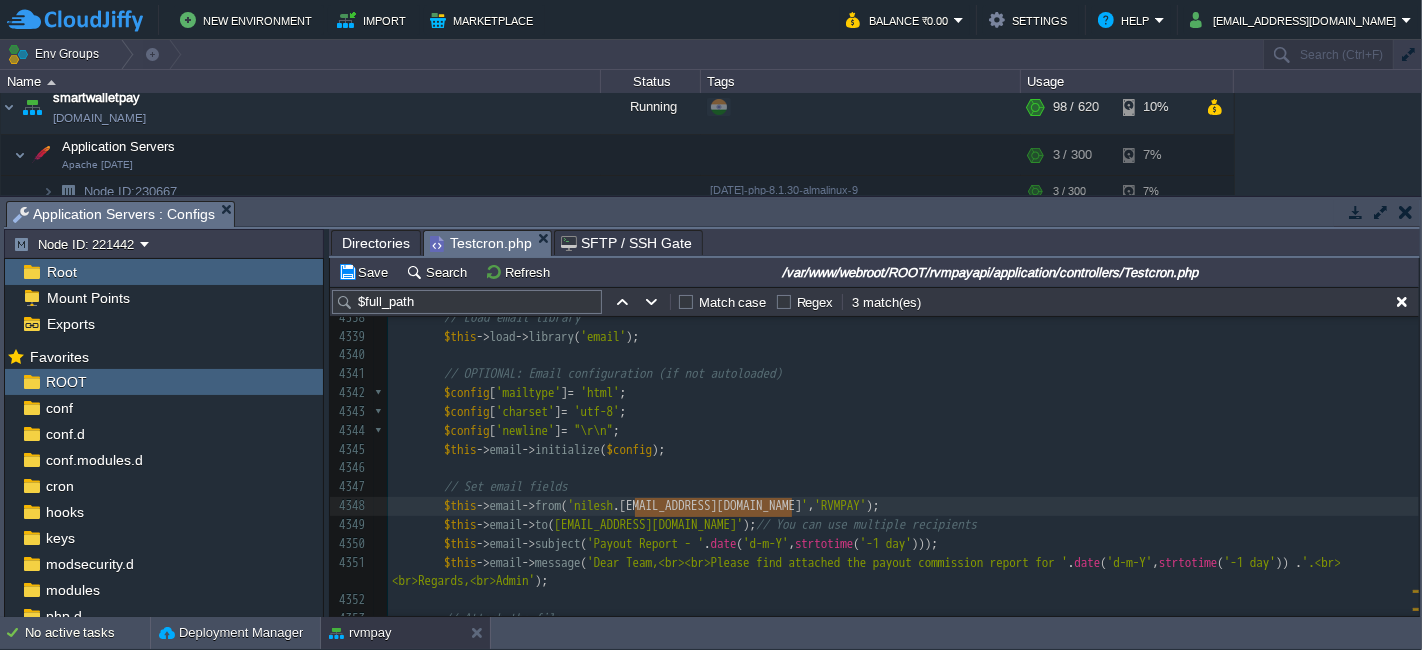 type on "[EMAIL_ADDRESS][DOMAIN_NAME]" 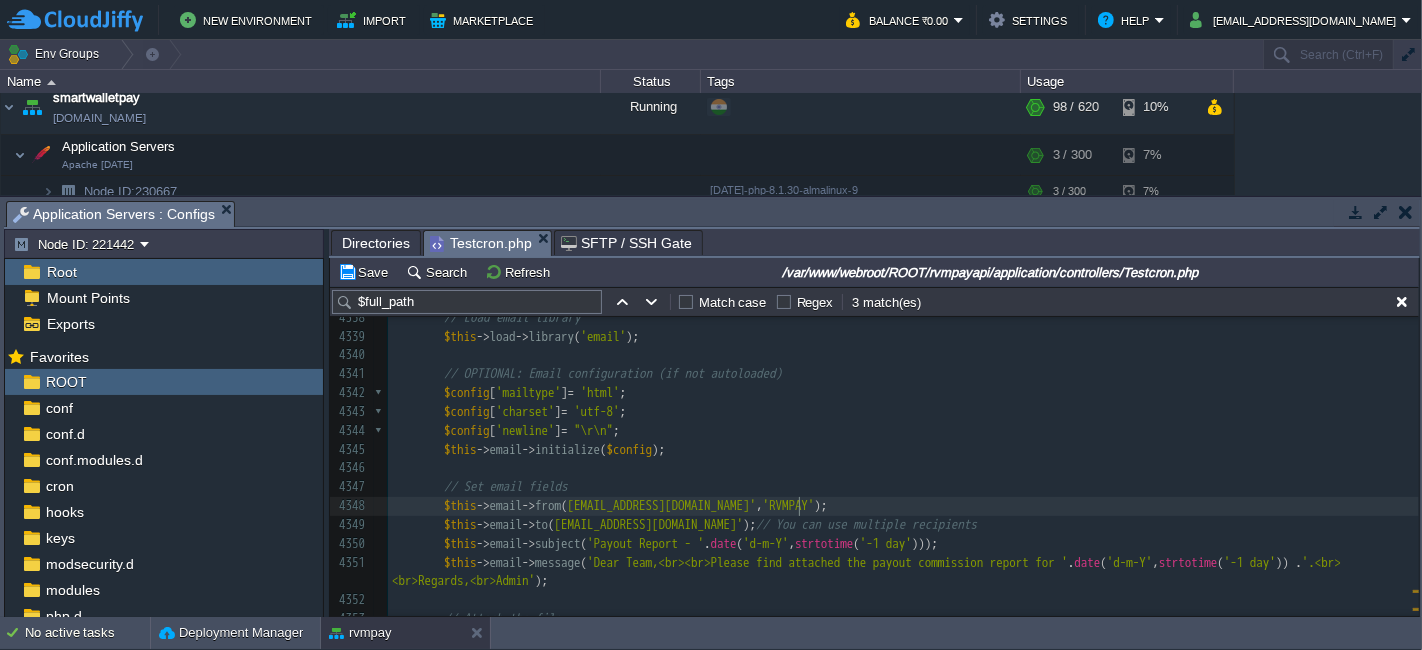 scroll, scrollTop: 7653, scrollLeft: 0, axis: vertical 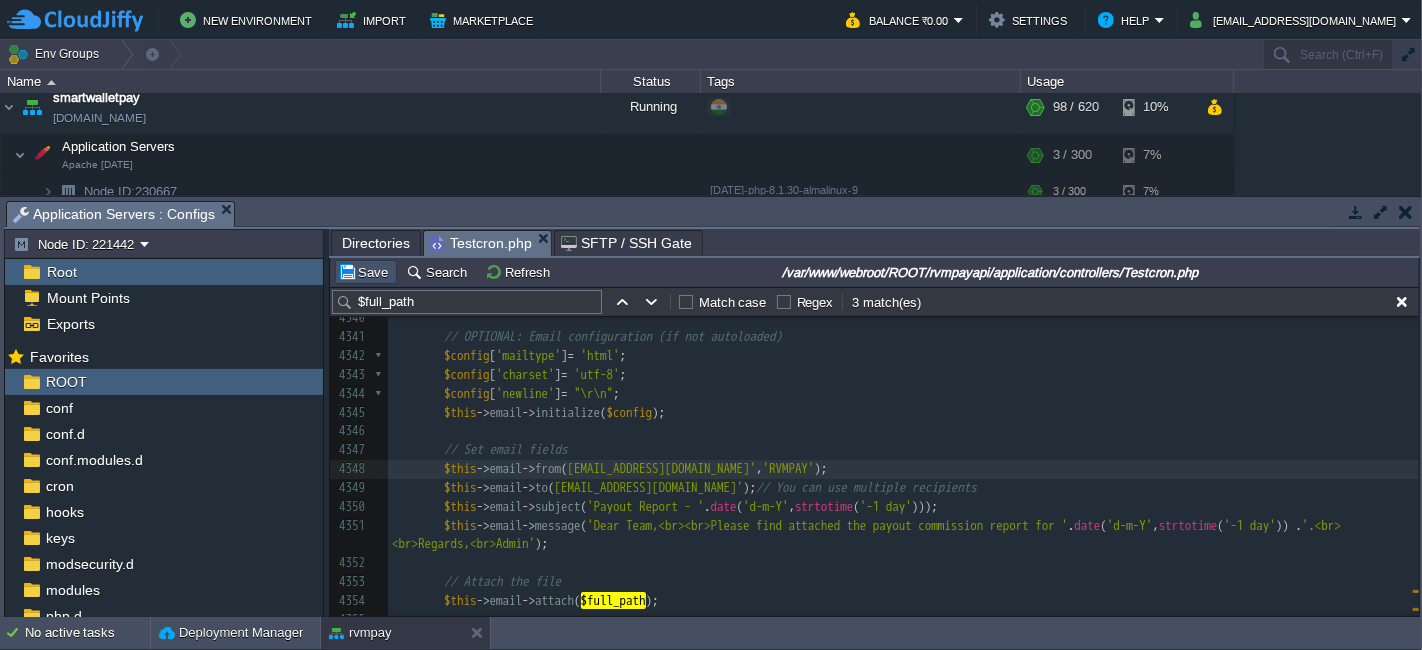 click on "Save" at bounding box center [366, 272] 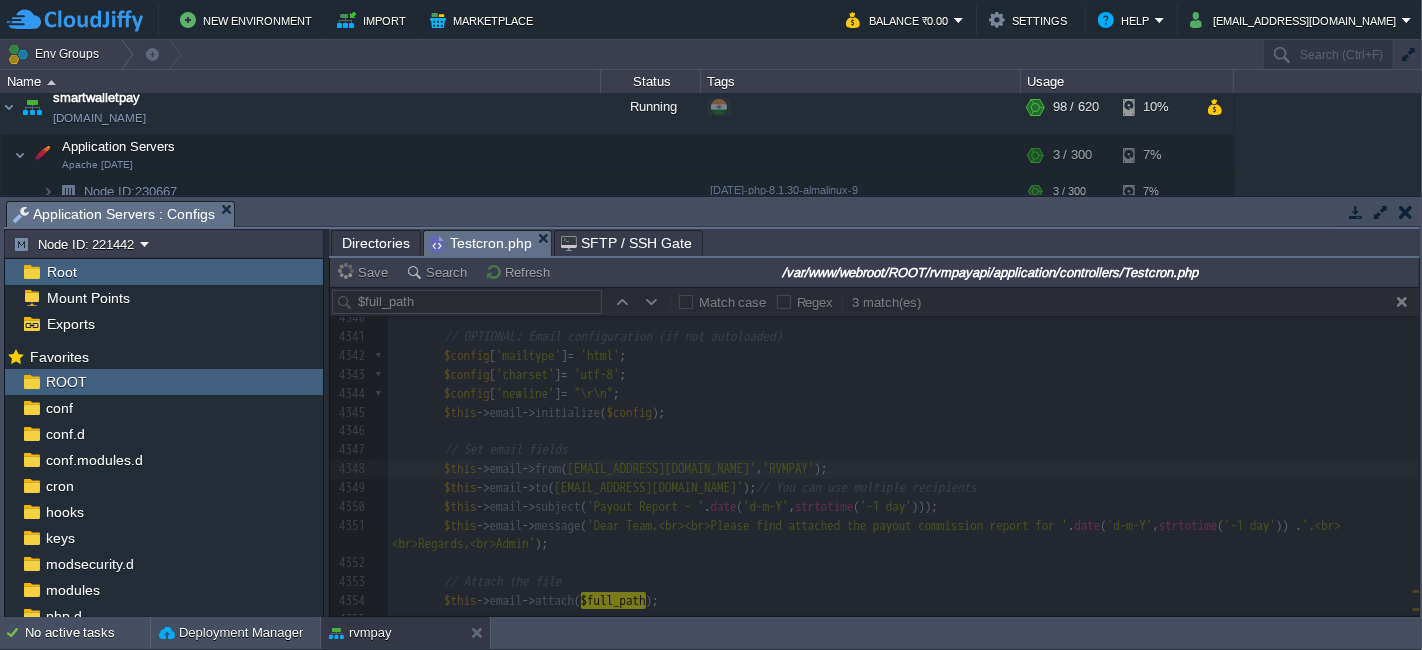 click at bounding box center [874, 451] 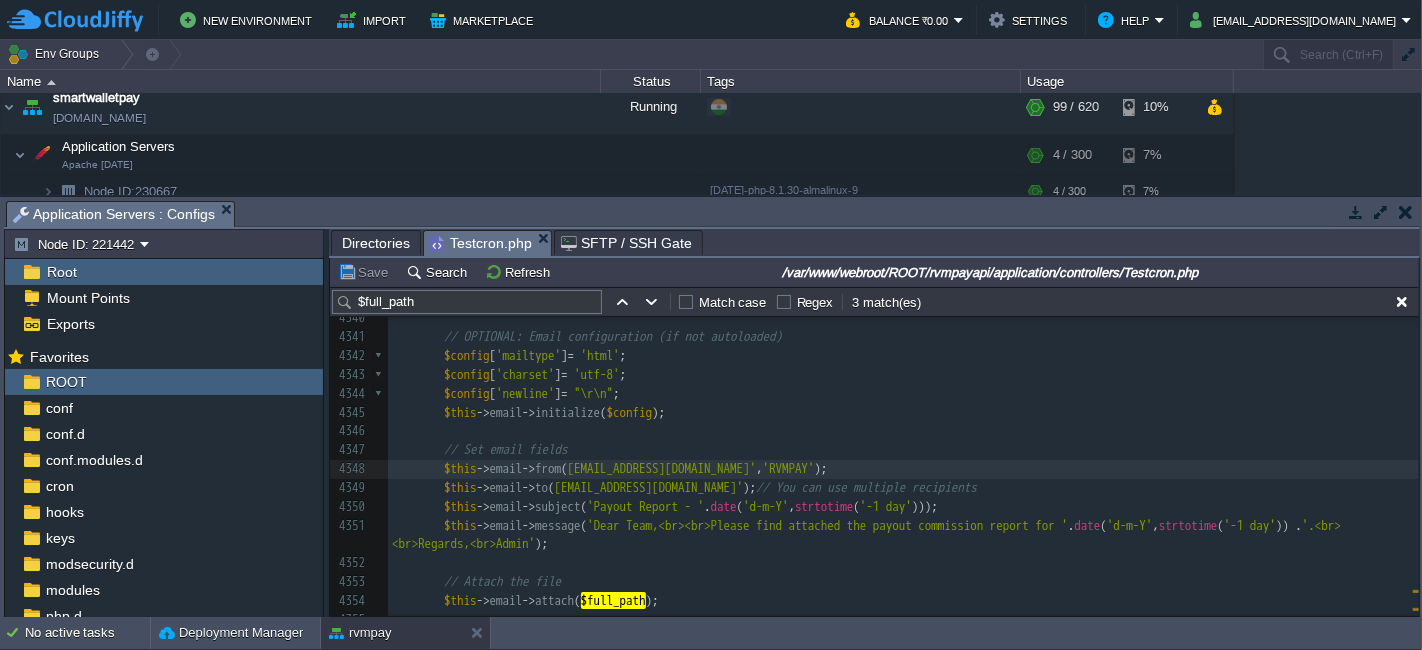 scroll, scrollTop: 7755, scrollLeft: 0, axis: vertical 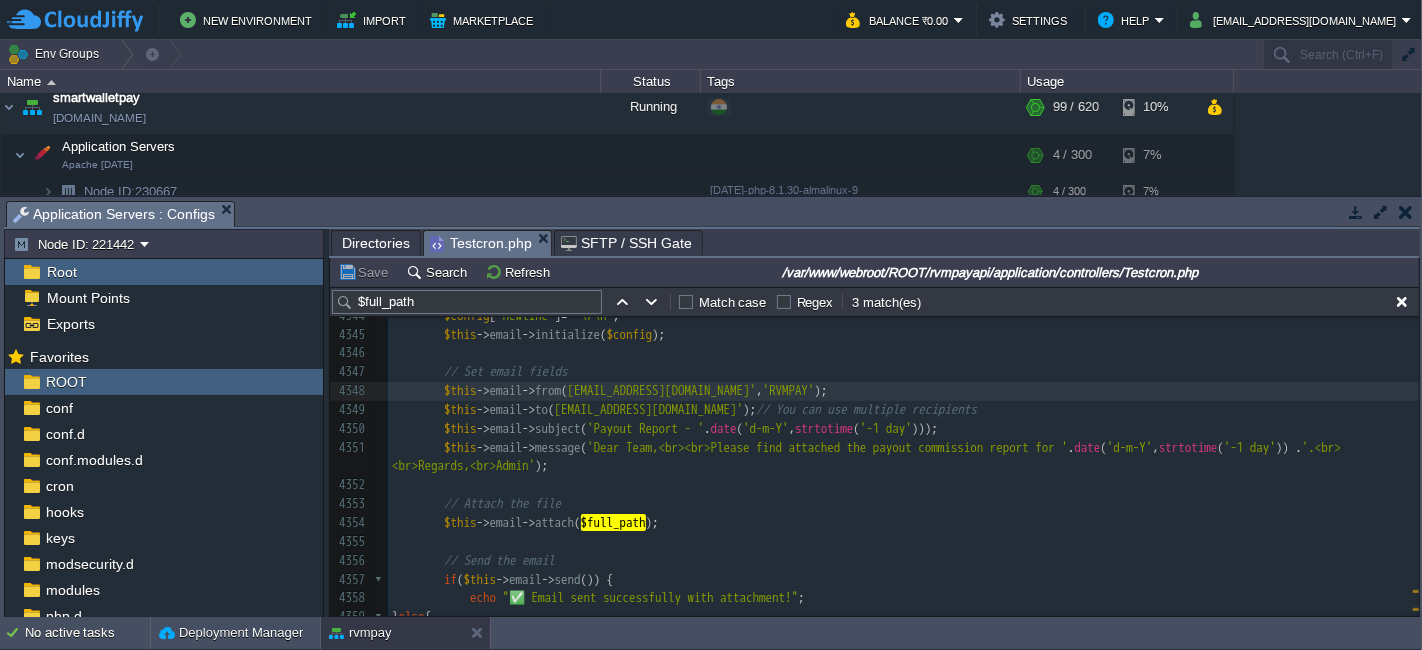 click on "Save" at bounding box center [366, 272] 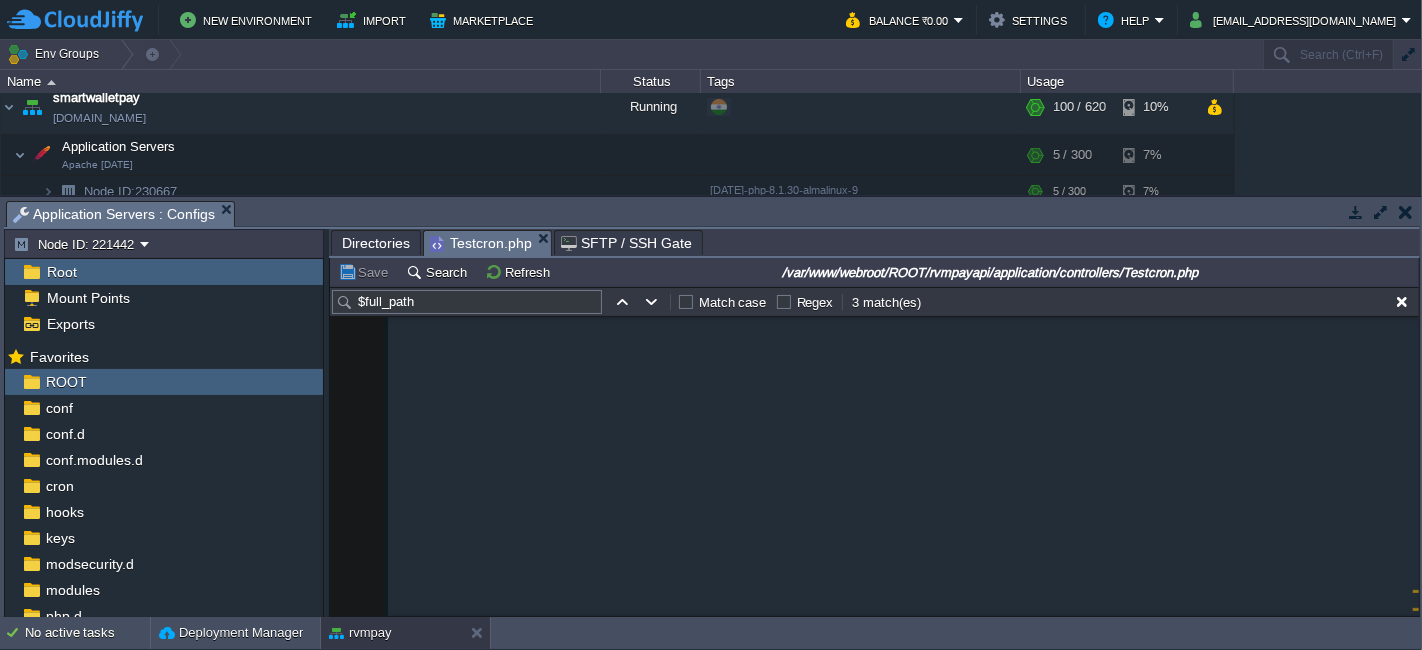 scroll, scrollTop: 5069, scrollLeft: 0, axis: vertical 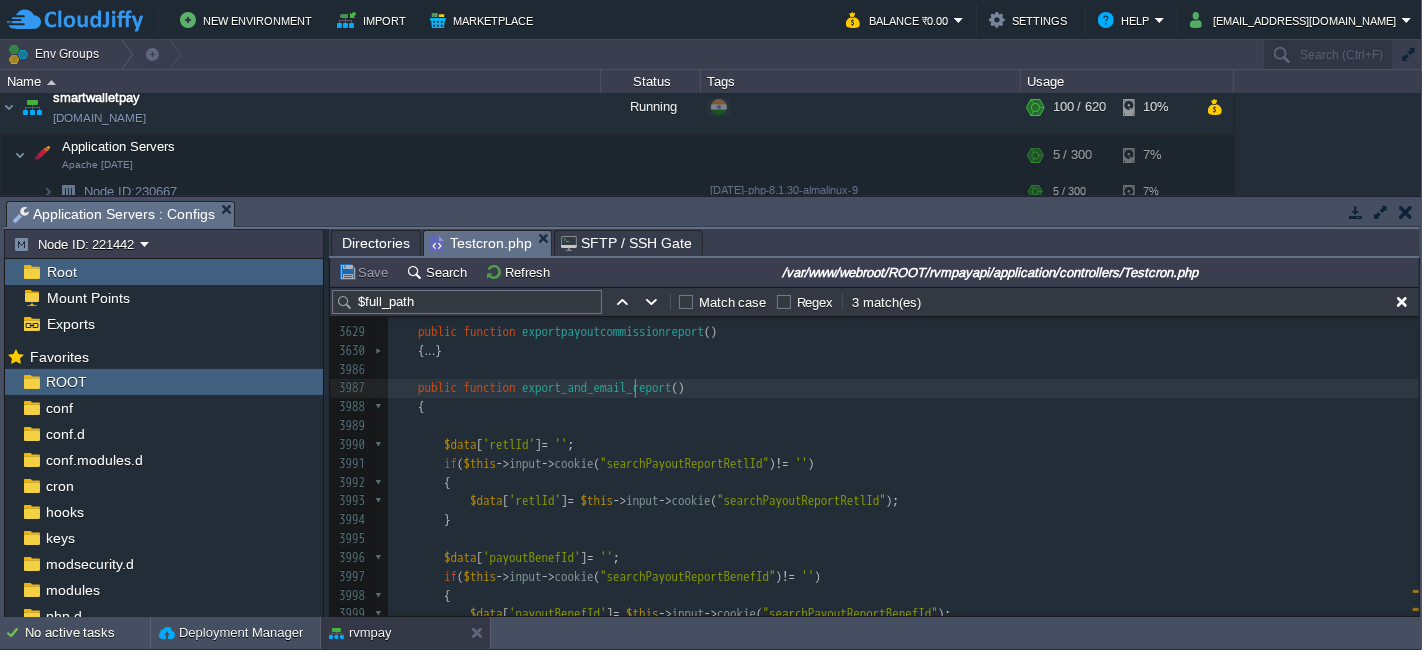 click on "export_and_email_report" at bounding box center [597, 387] 